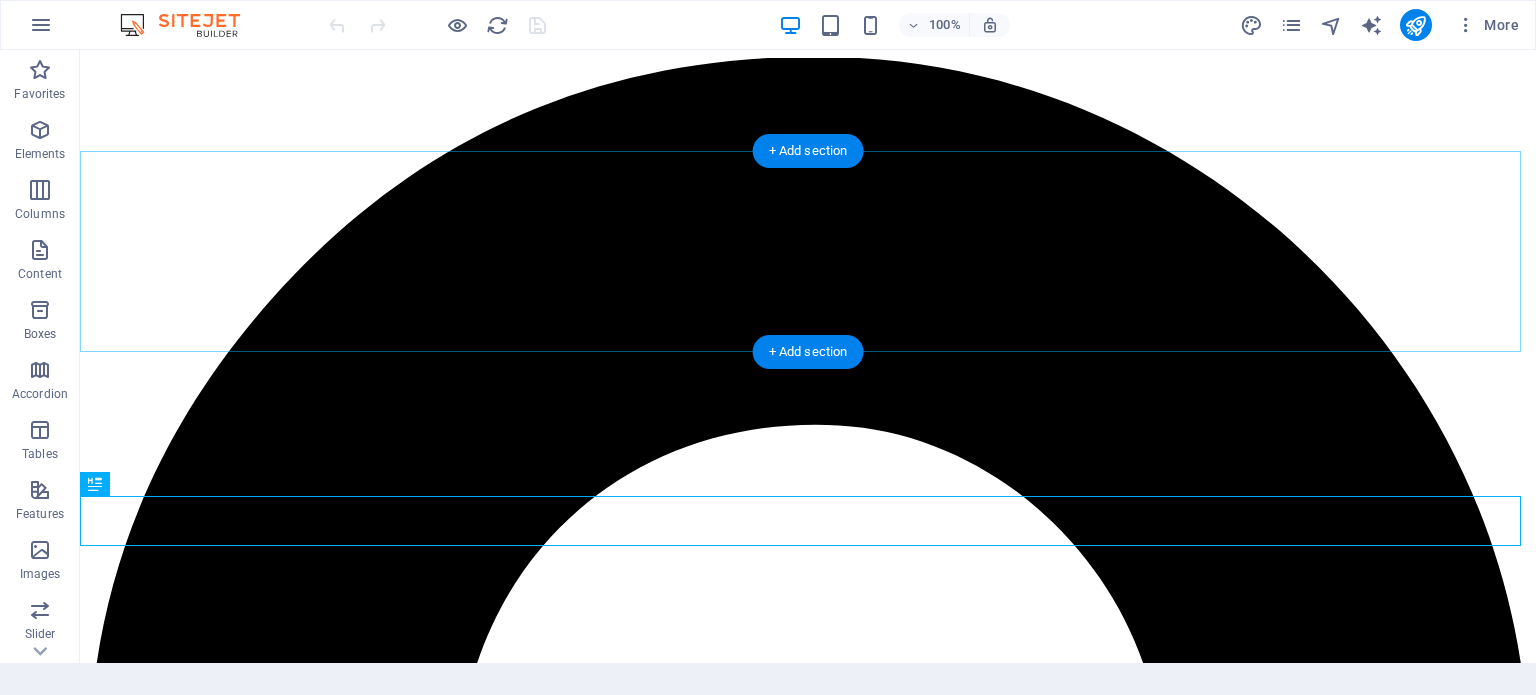 scroll, scrollTop: 0, scrollLeft: 0, axis: both 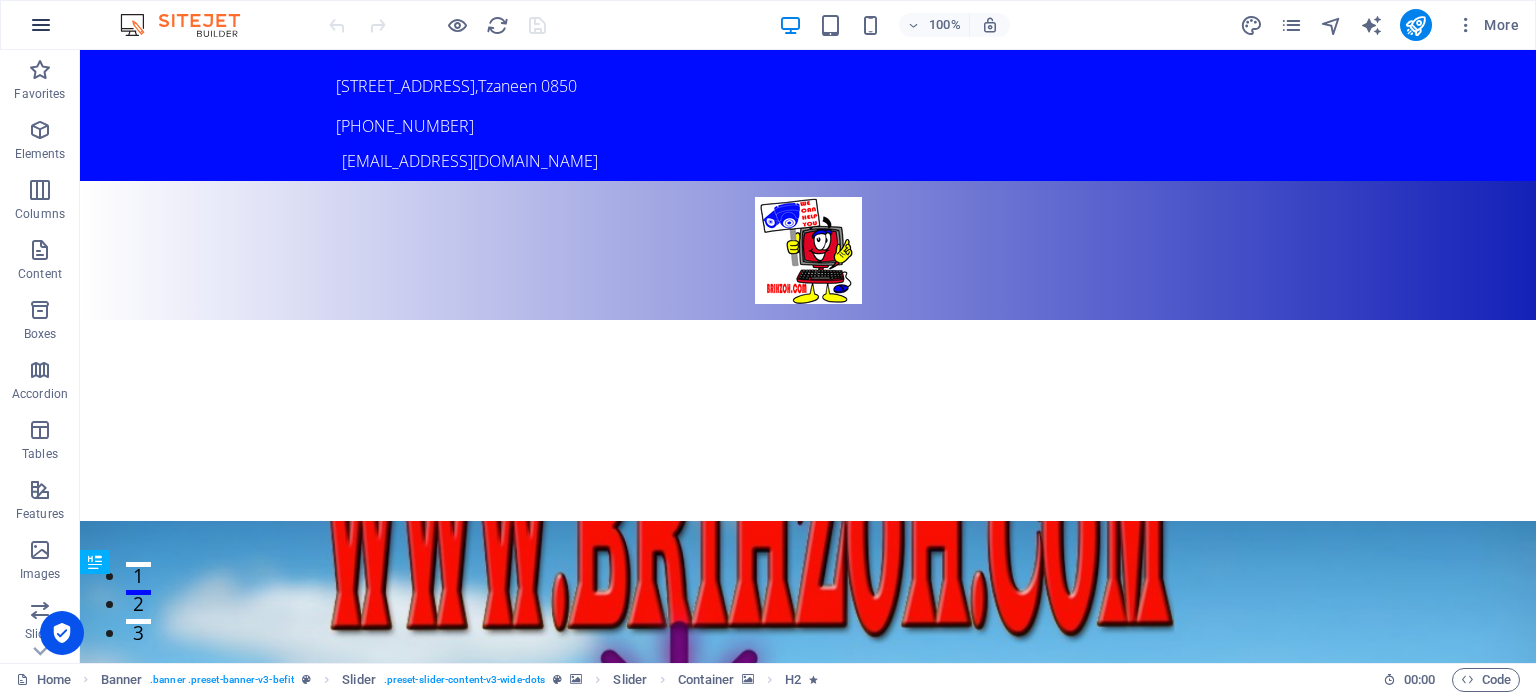 click at bounding box center (41, 25) 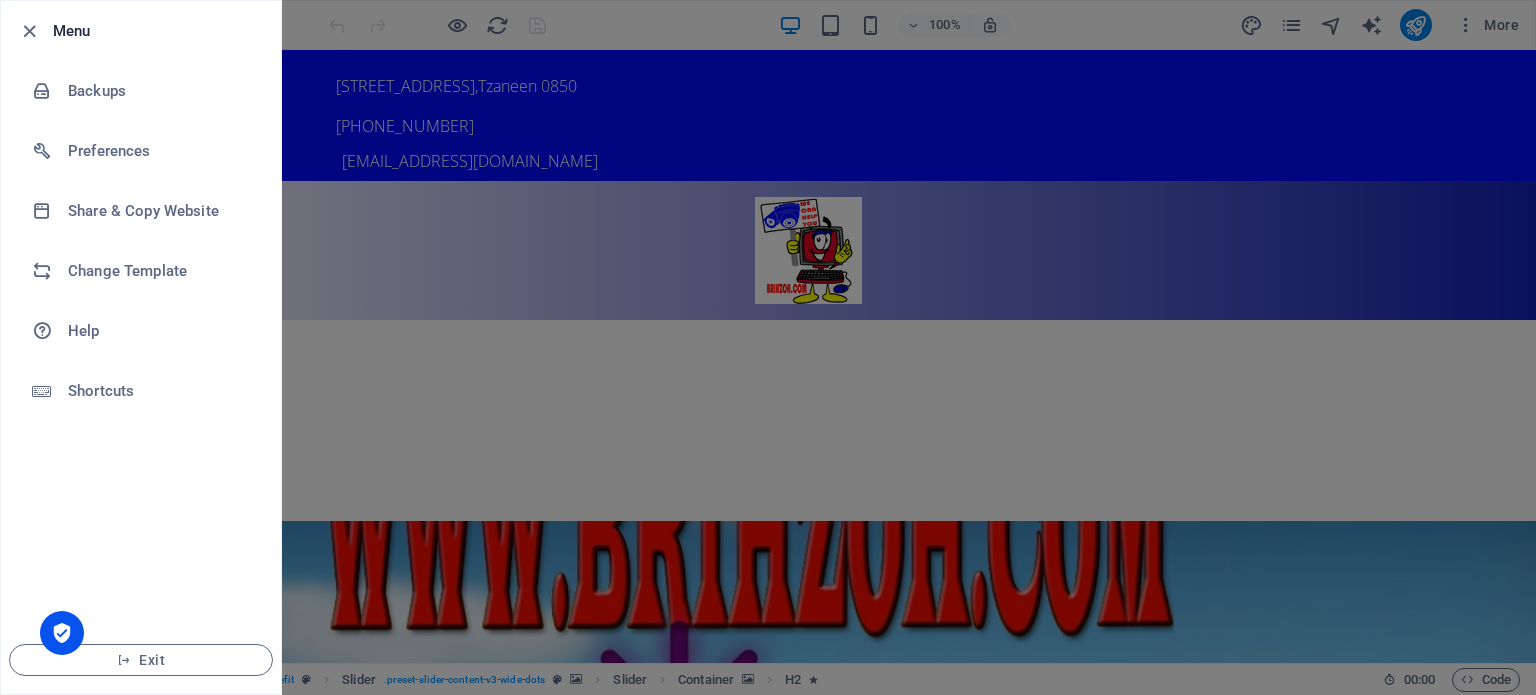 click at bounding box center [768, 347] 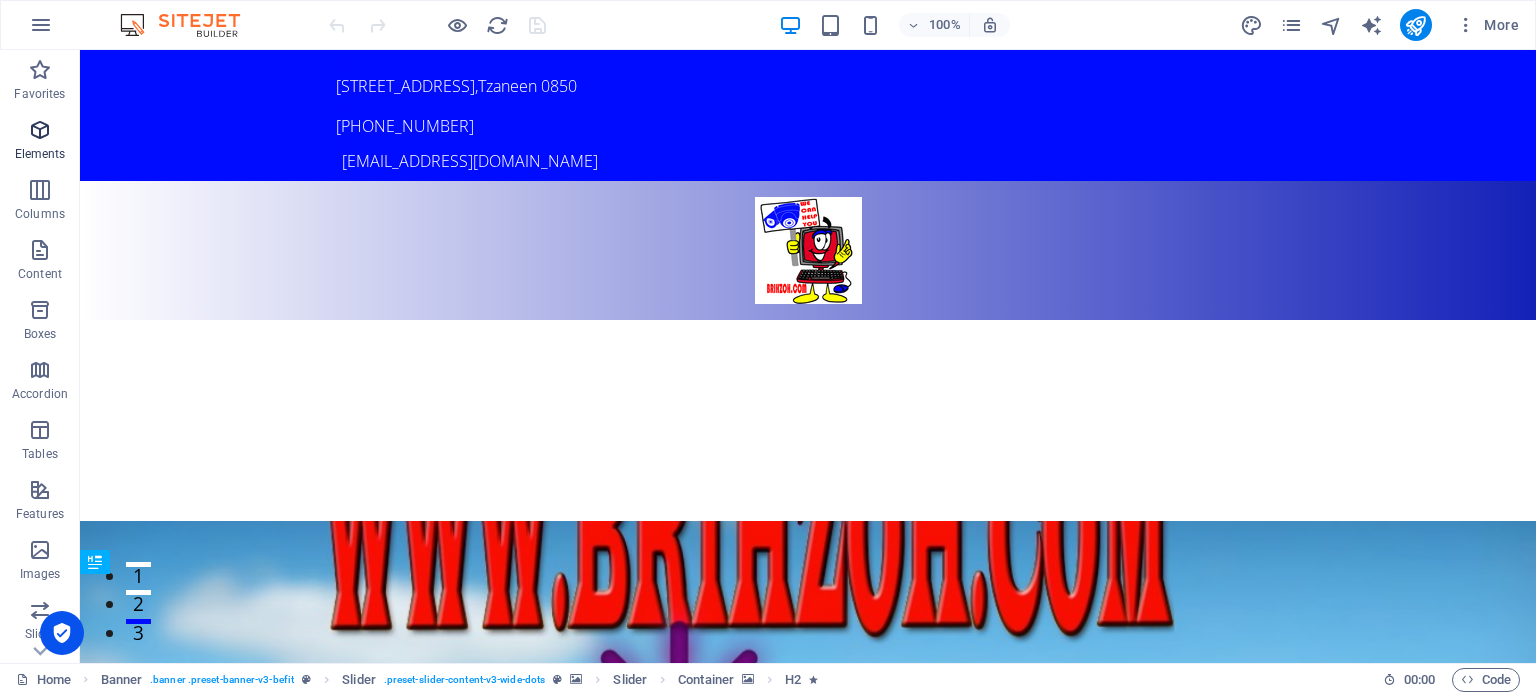 click on "Elements" at bounding box center [40, 142] 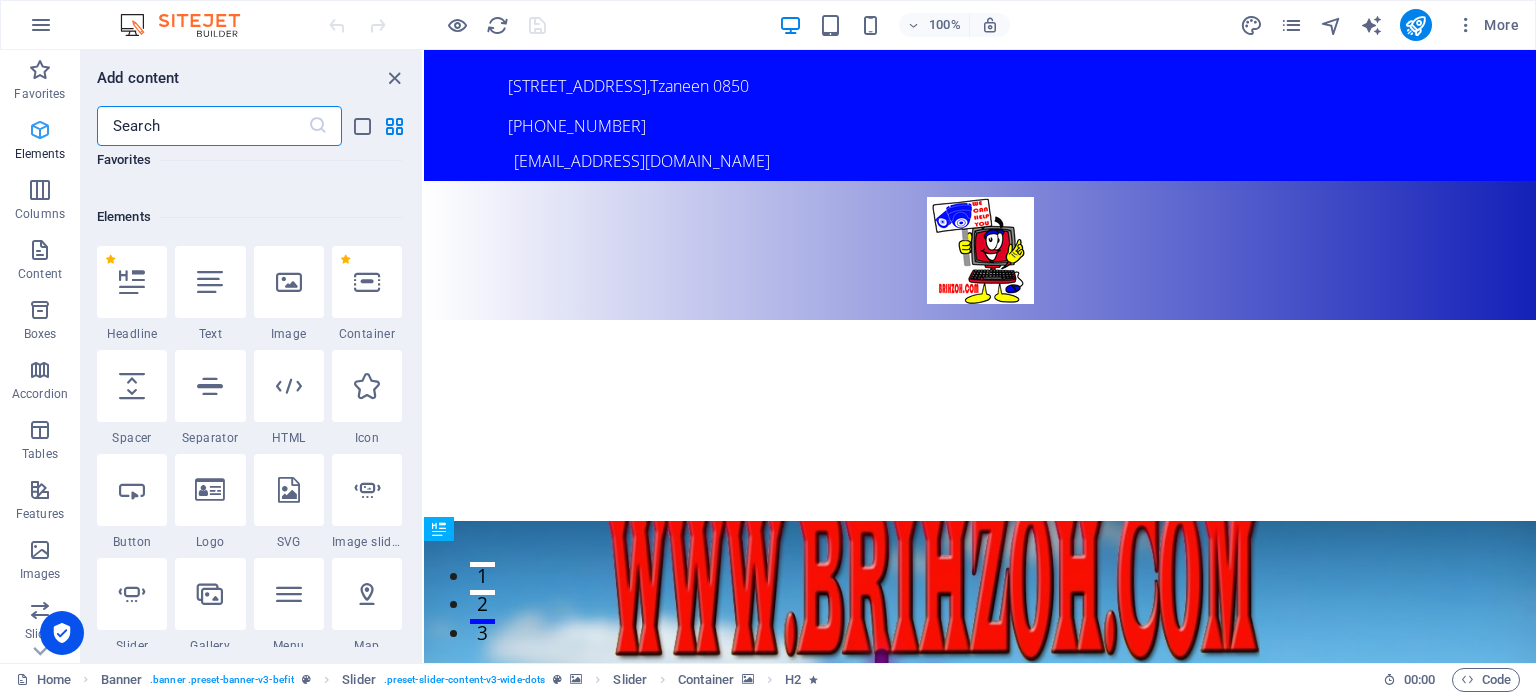 scroll, scrollTop: 212, scrollLeft: 0, axis: vertical 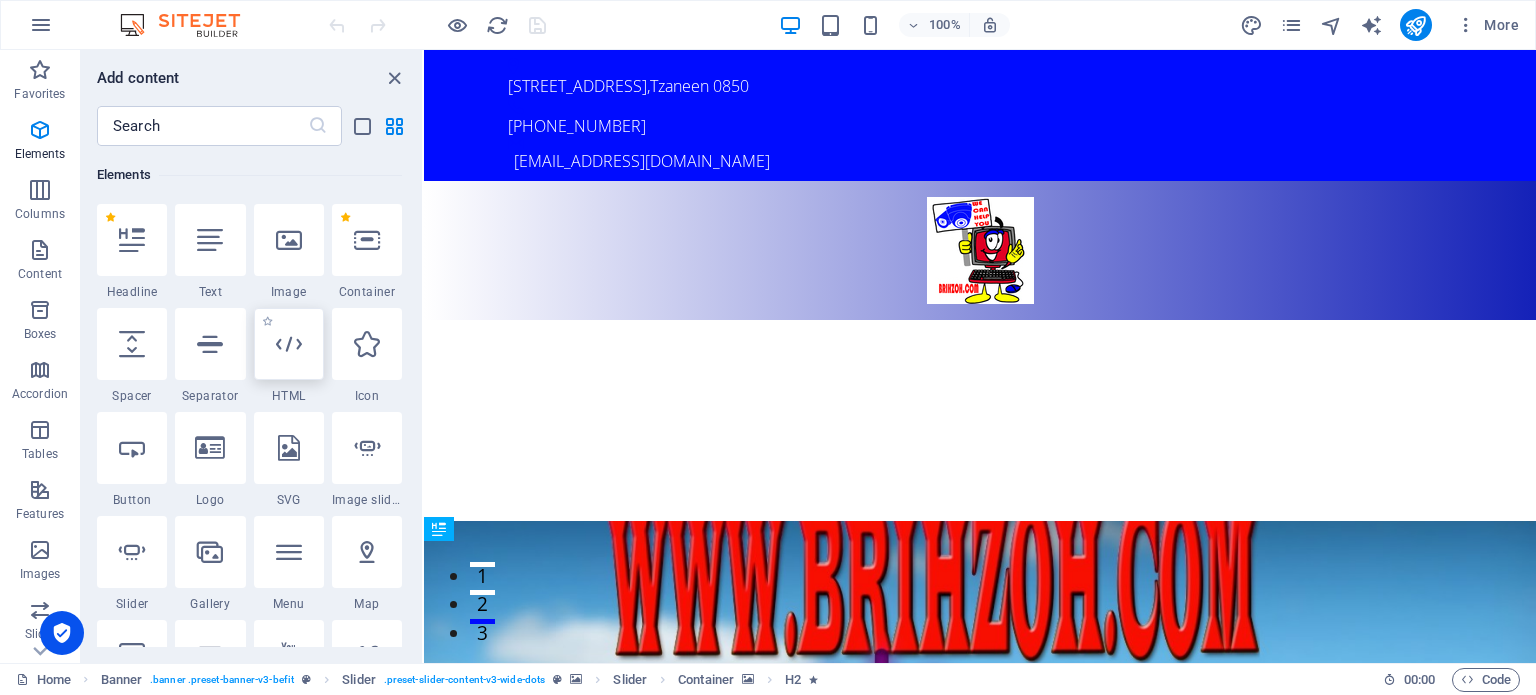 click at bounding box center [289, 344] 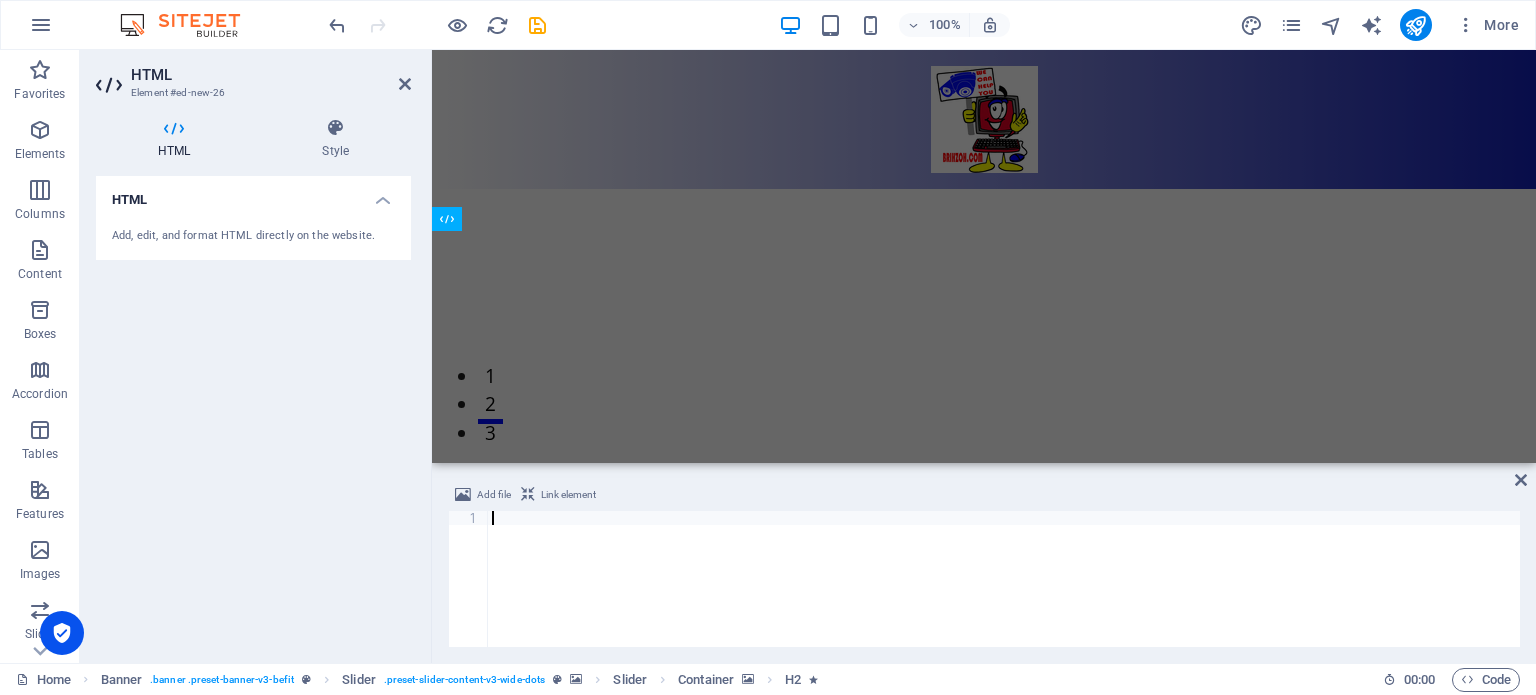 scroll, scrollTop: 308, scrollLeft: 0, axis: vertical 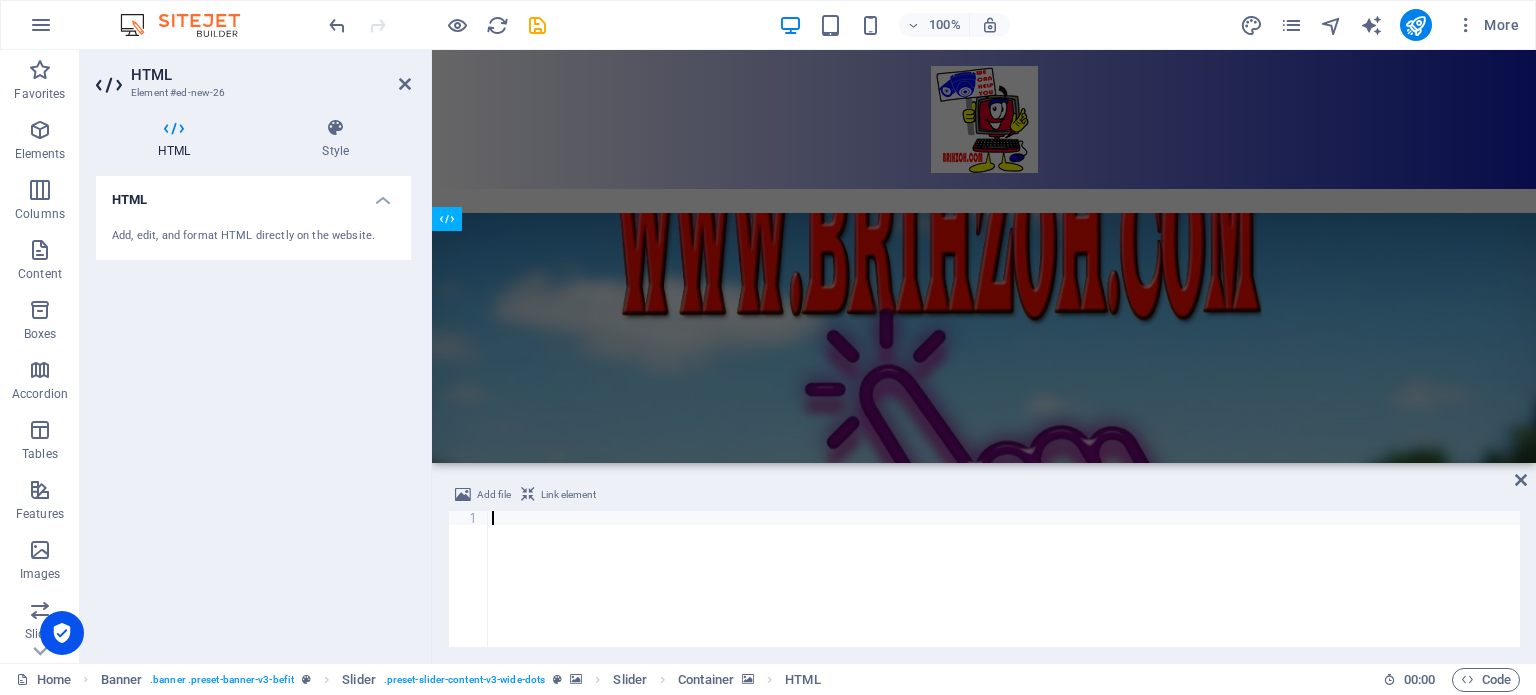 type on "ChatGPT can make mist" 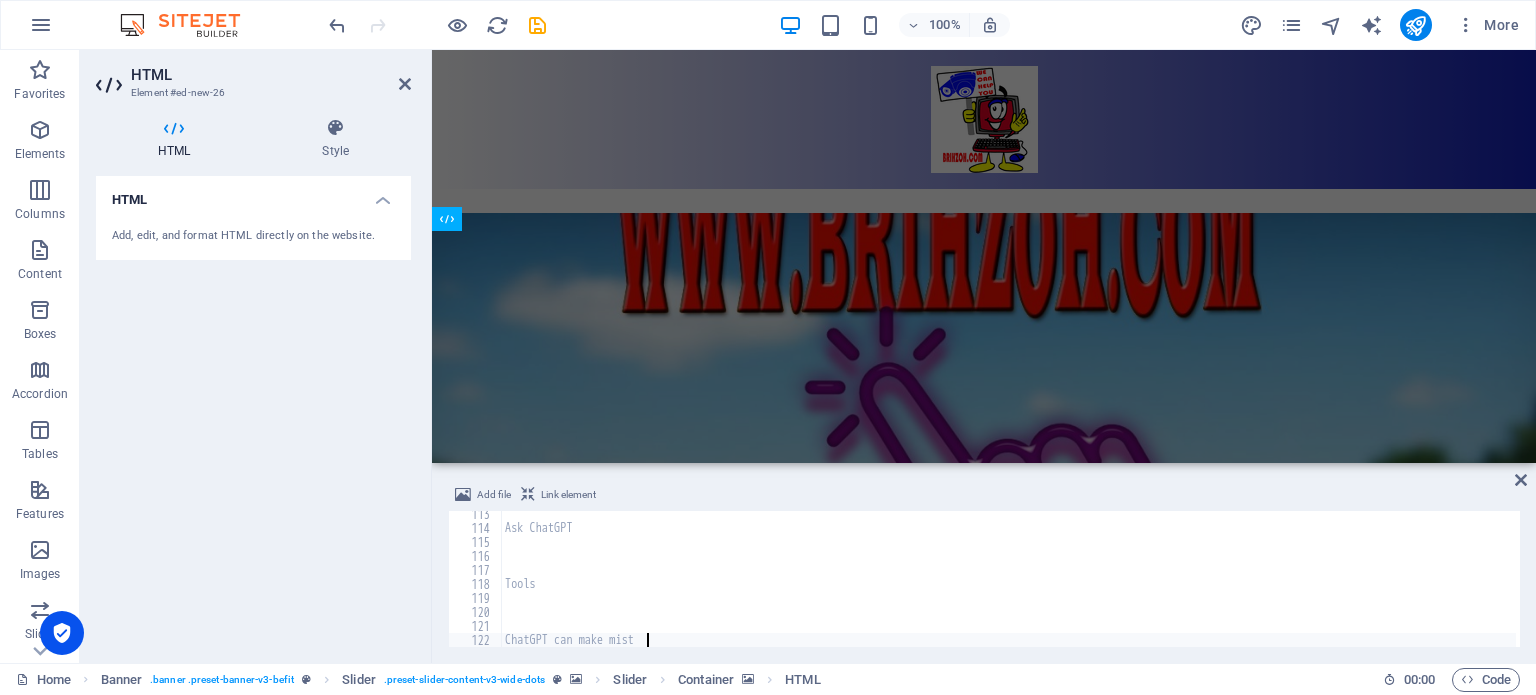 scroll, scrollTop: 1586, scrollLeft: 0, axis: vertical 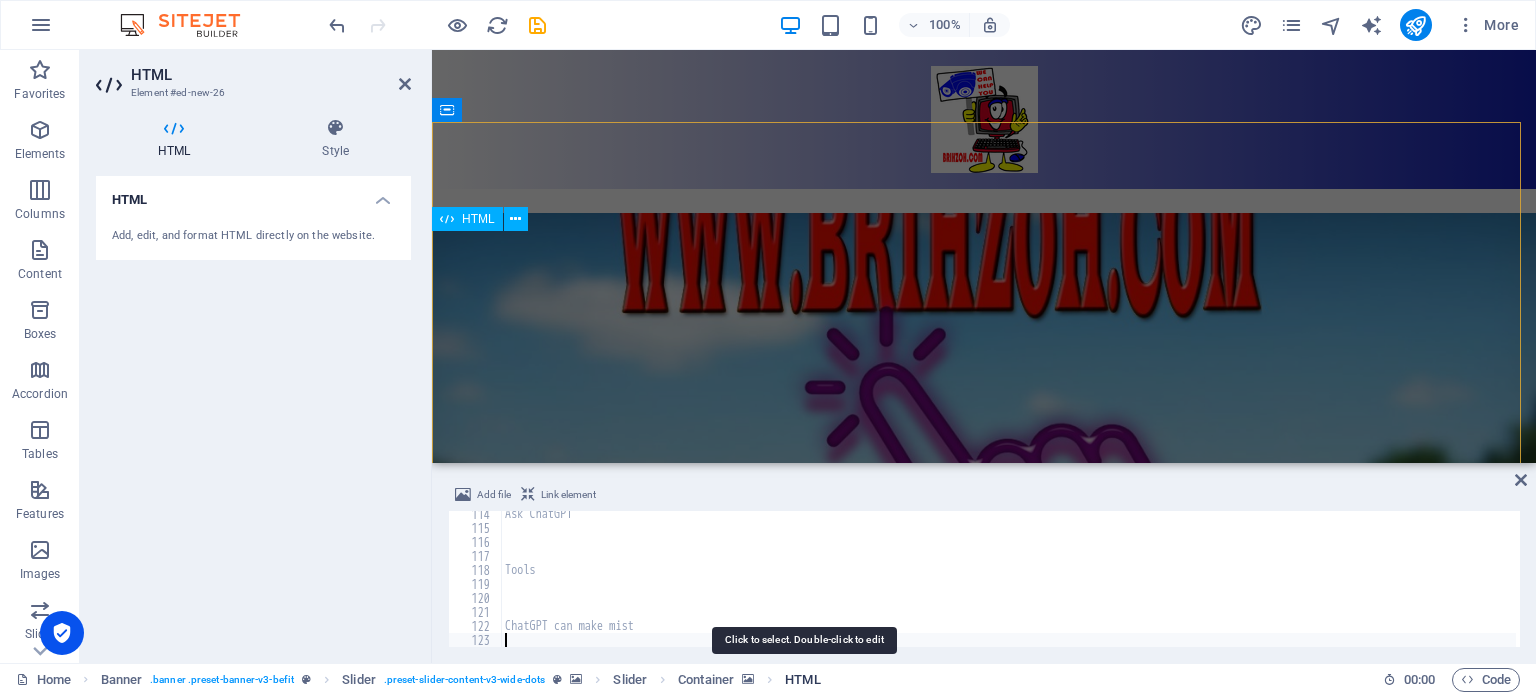 type 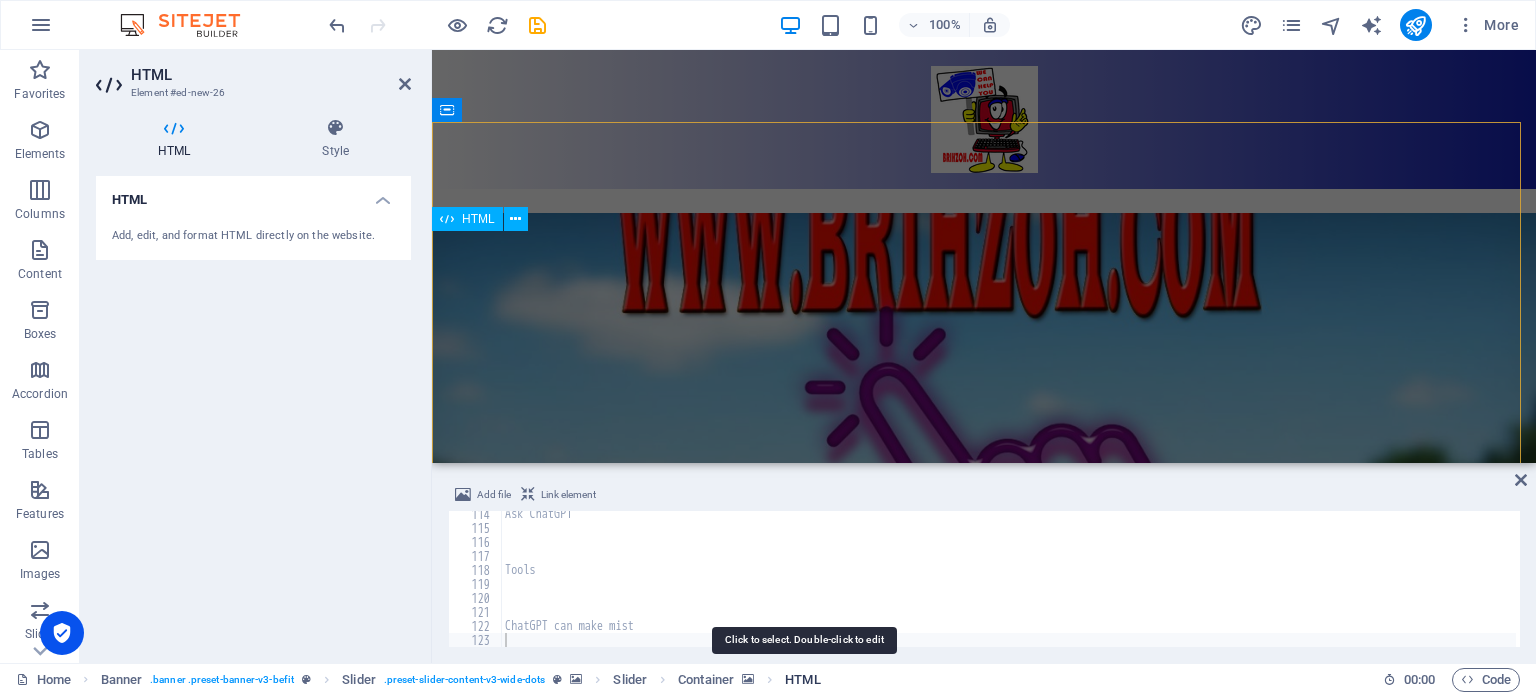 click on "HTML" at bounding box center [802, 680] 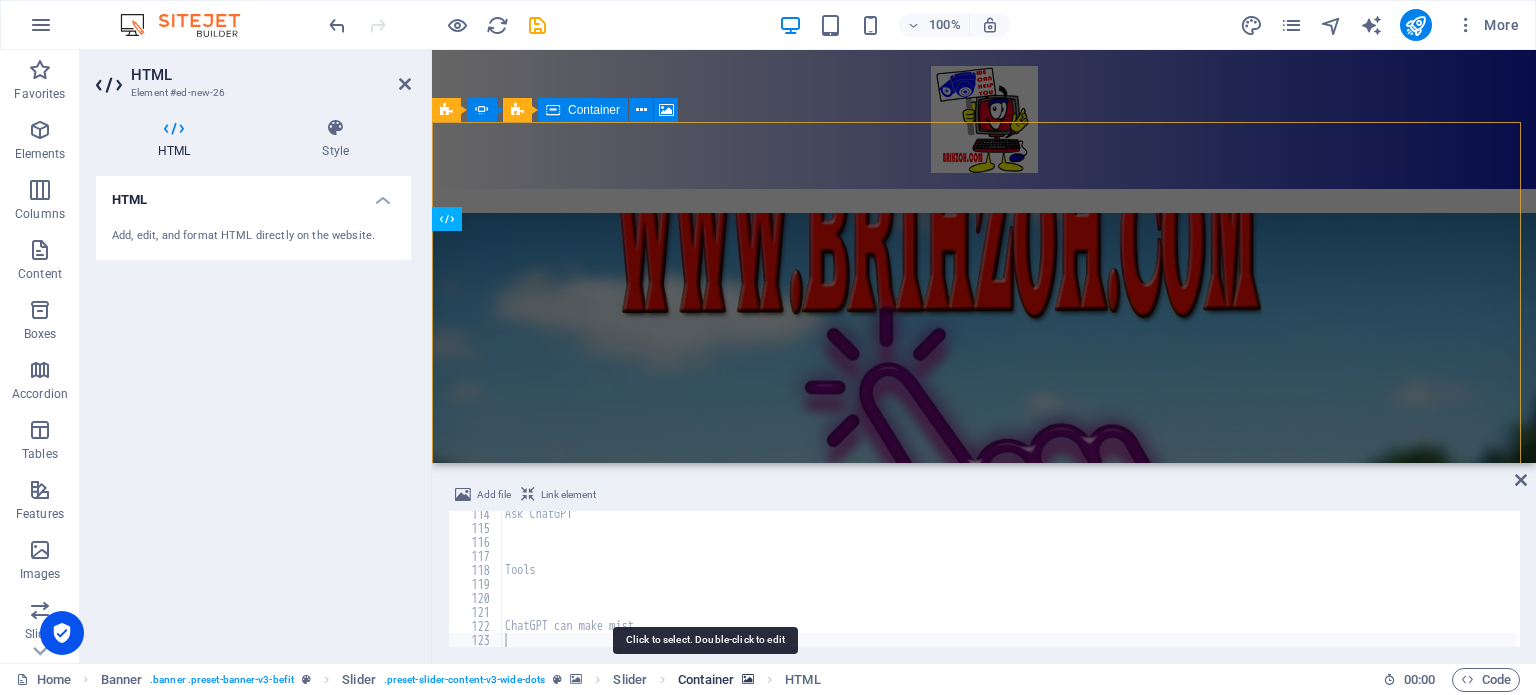 click on "Container" at bounding box center (706, 680) 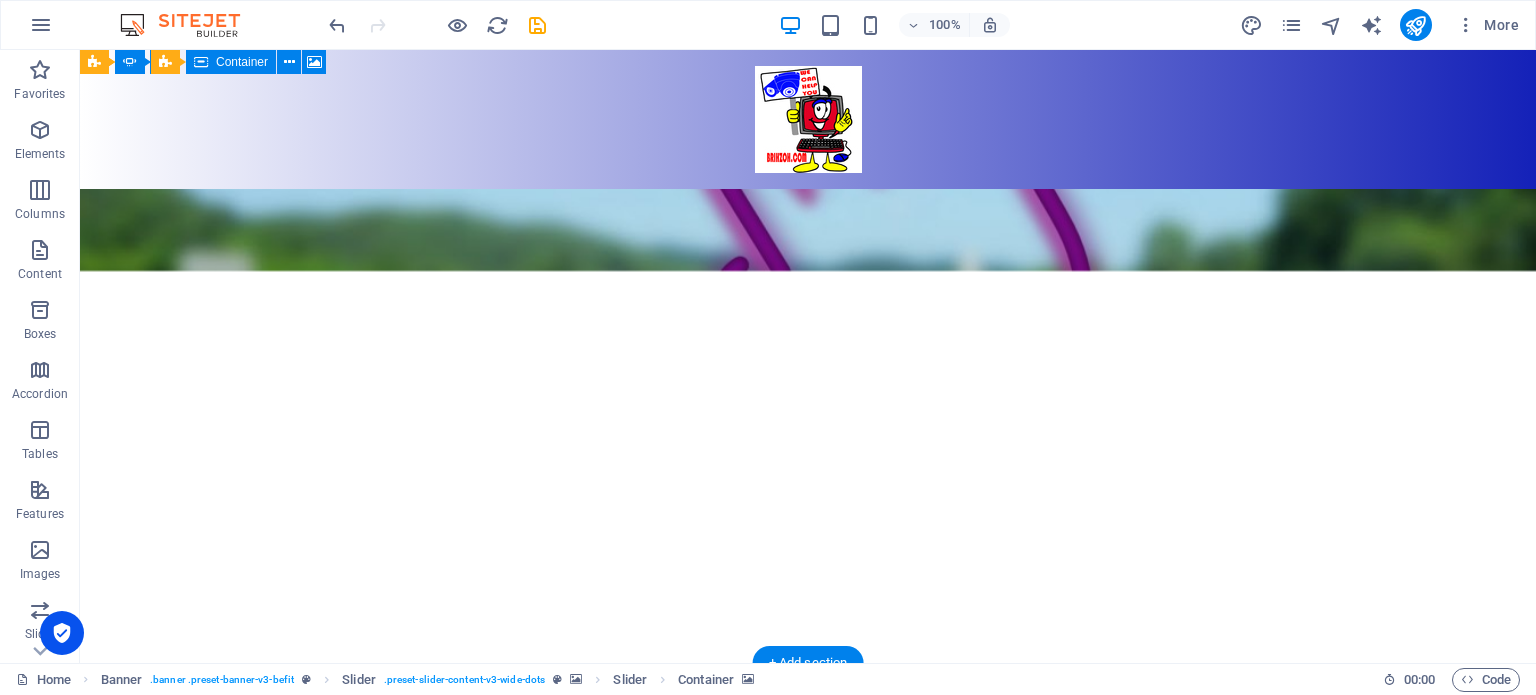 scroll, scrollTop: 0, scrollLeft: 0, axis: both 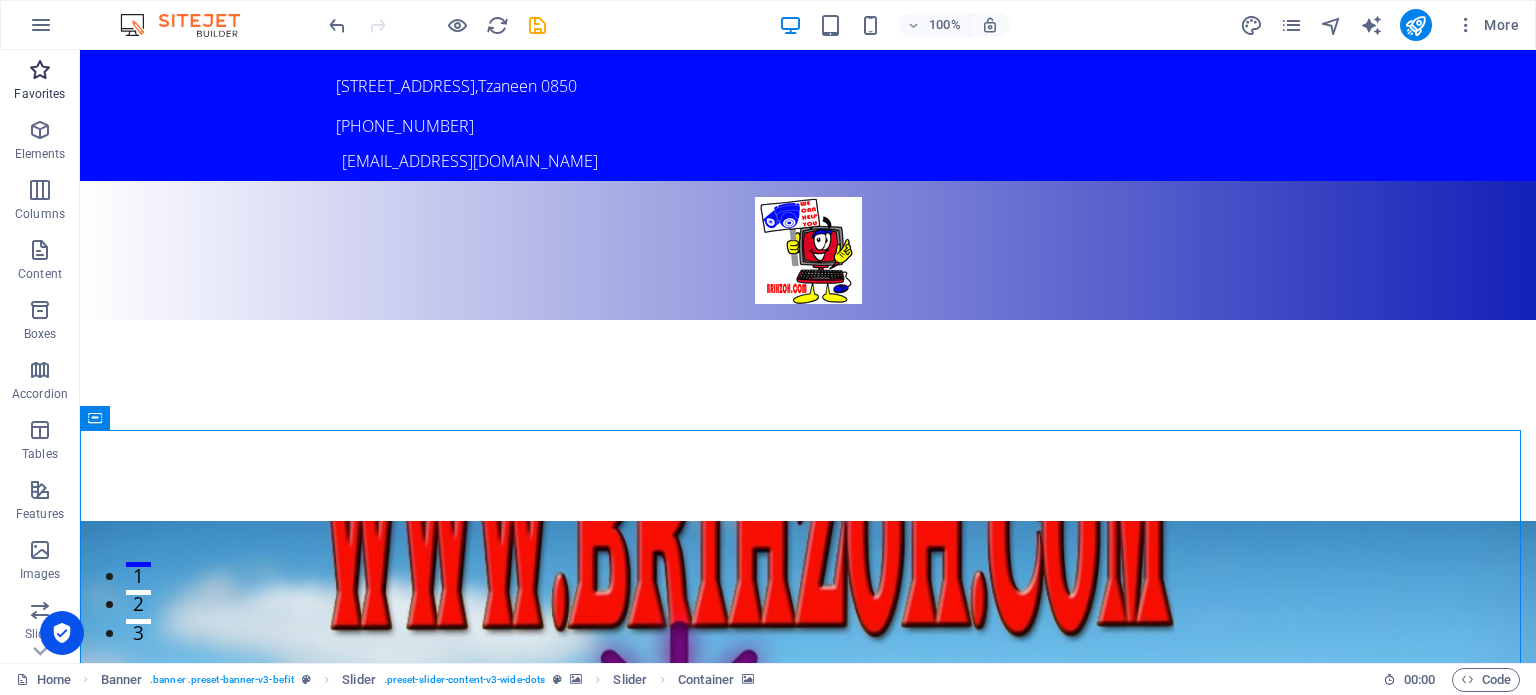 click at bounding box center [40, 70] 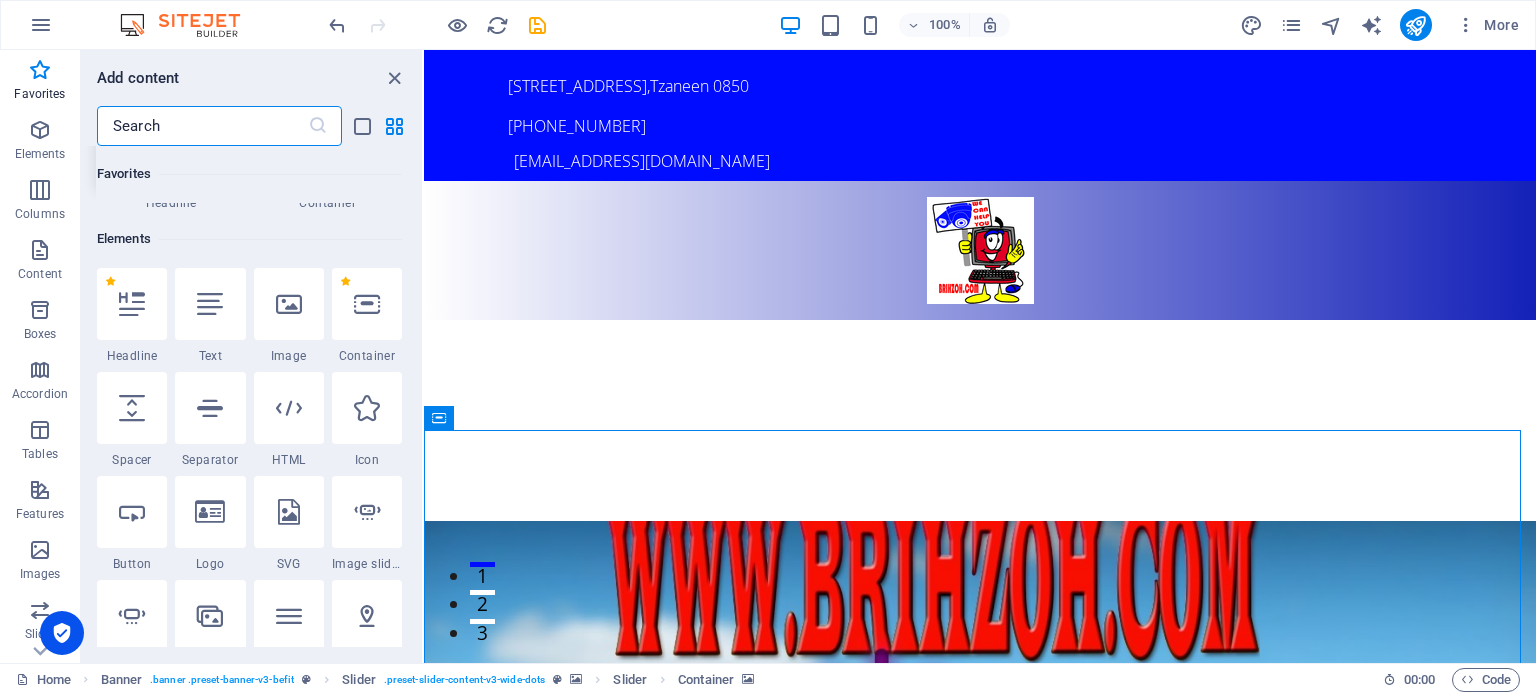 scroll, scrollTop: 171, scrollLeft: 0, axis: vertical 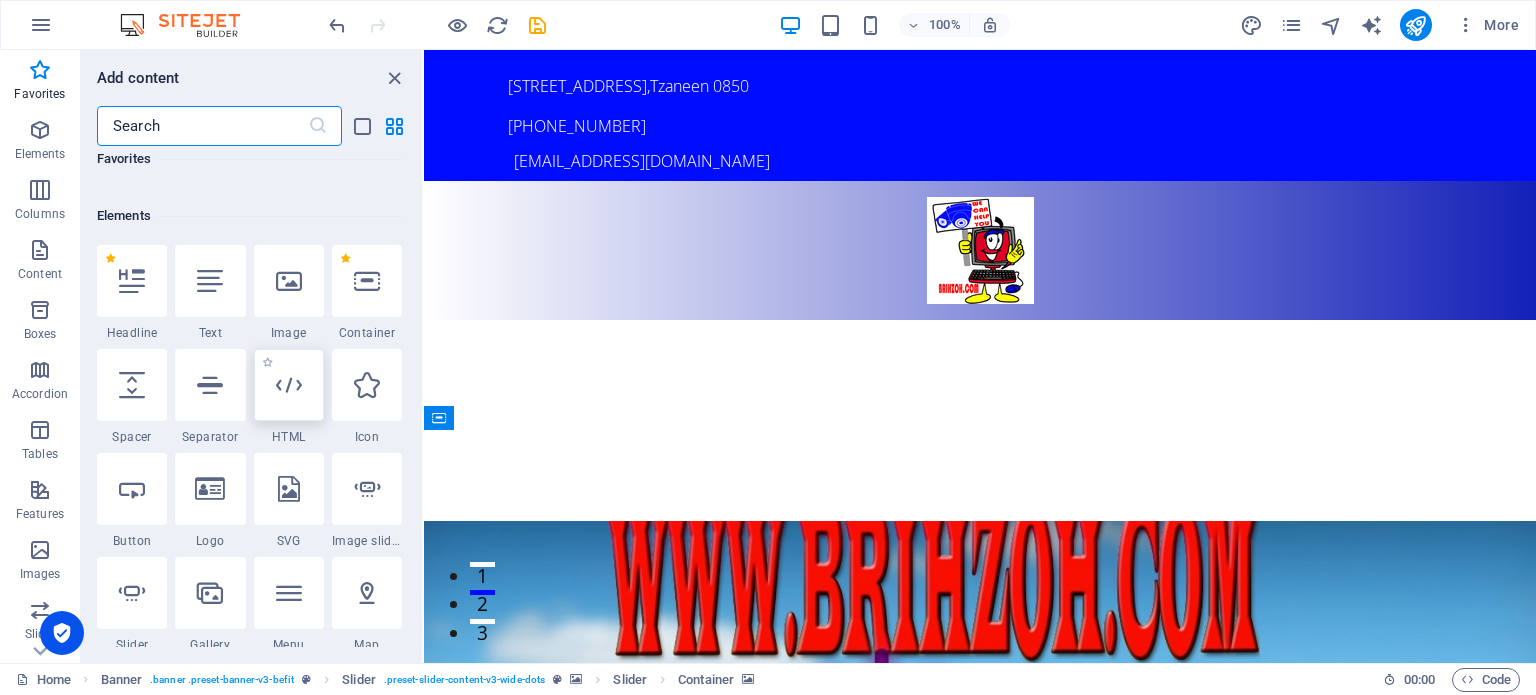 click at bounding box center [289, 385] 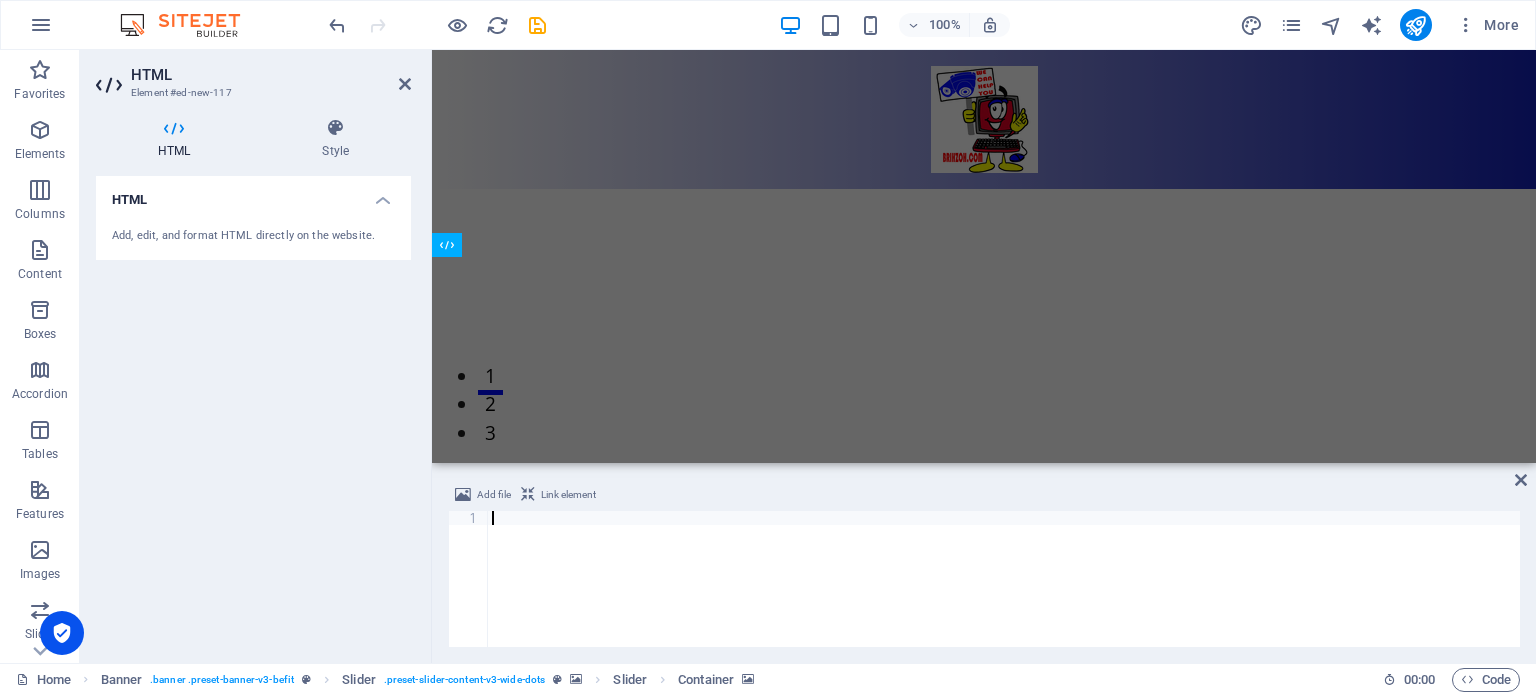 scroll, scrollTop: 282, scrollLeft: 0, axis: vertical 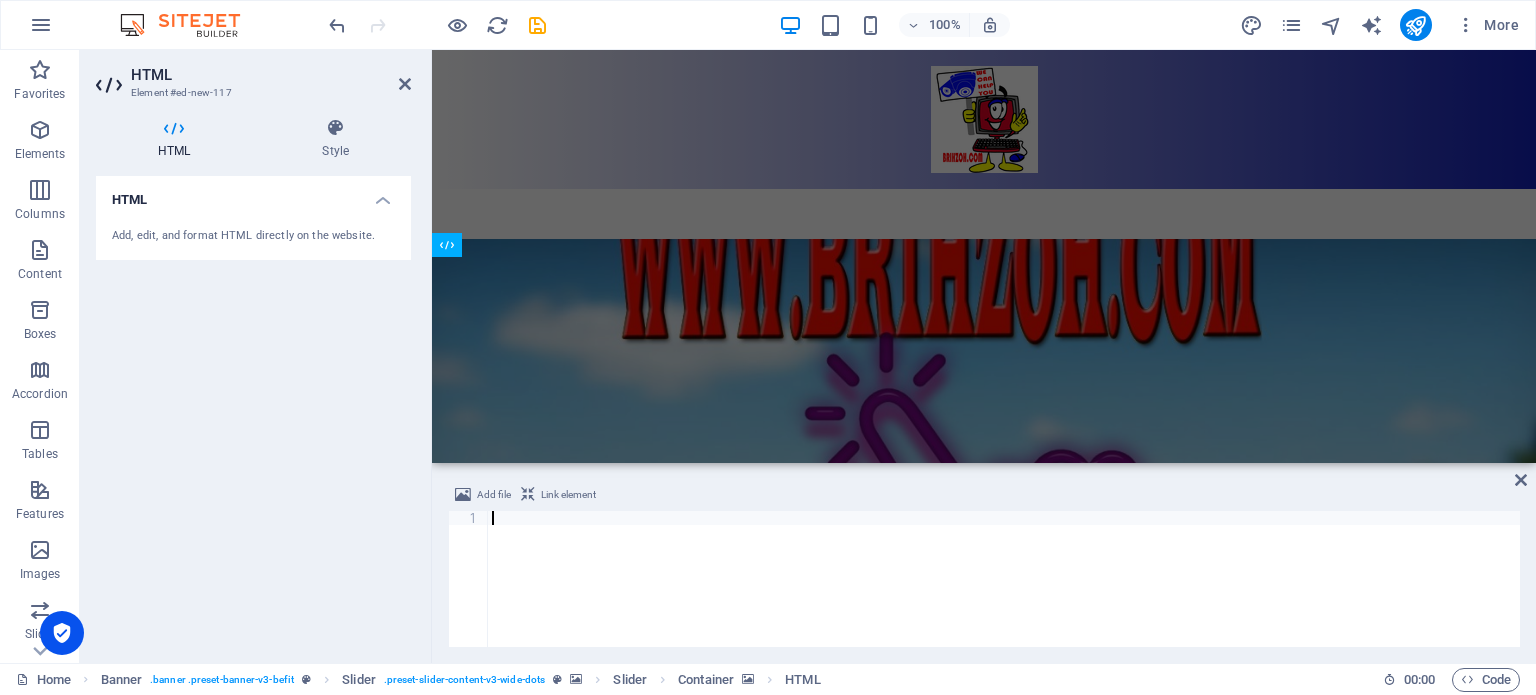 click at bounding box center [1004, 593] 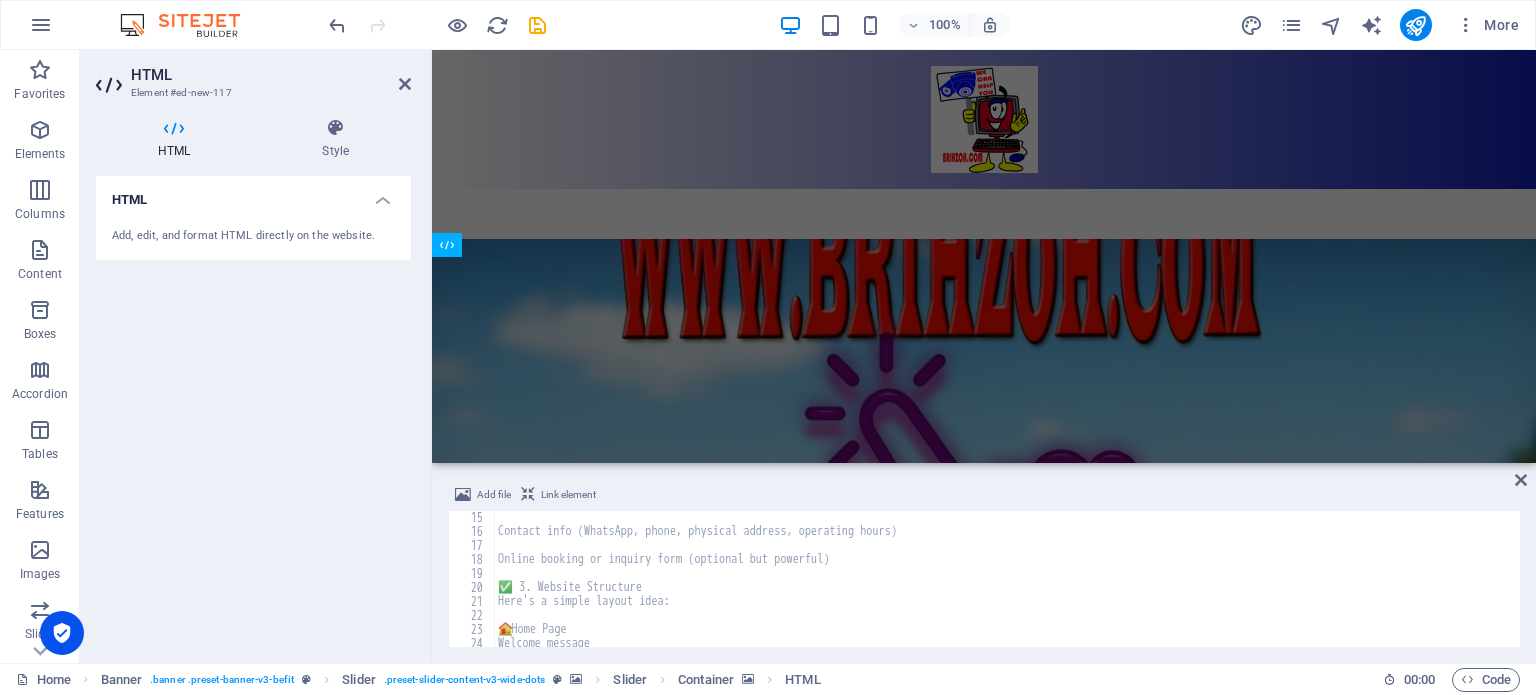 scroll, scrollTop: 0, scrollLeft: 0, axis: both 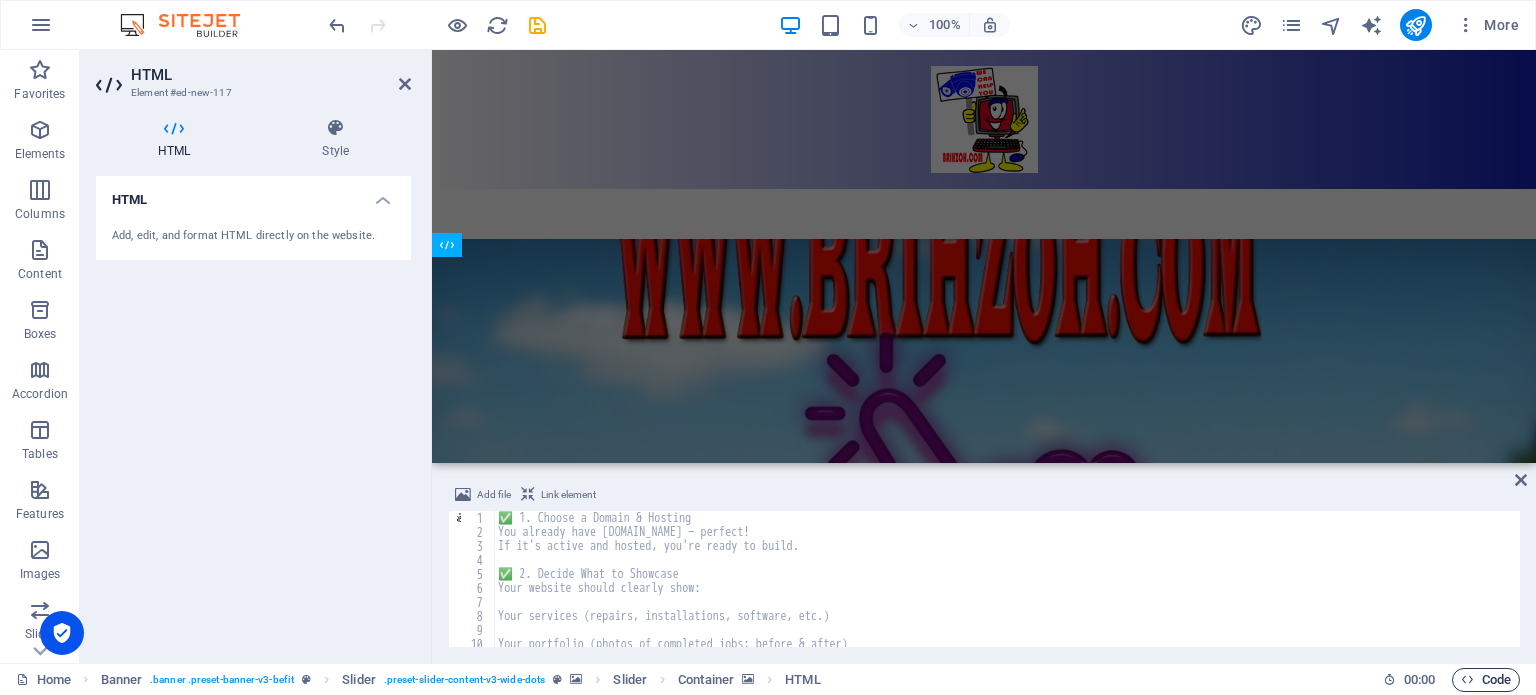 click on "Code" at bounding box center [1486, 680] 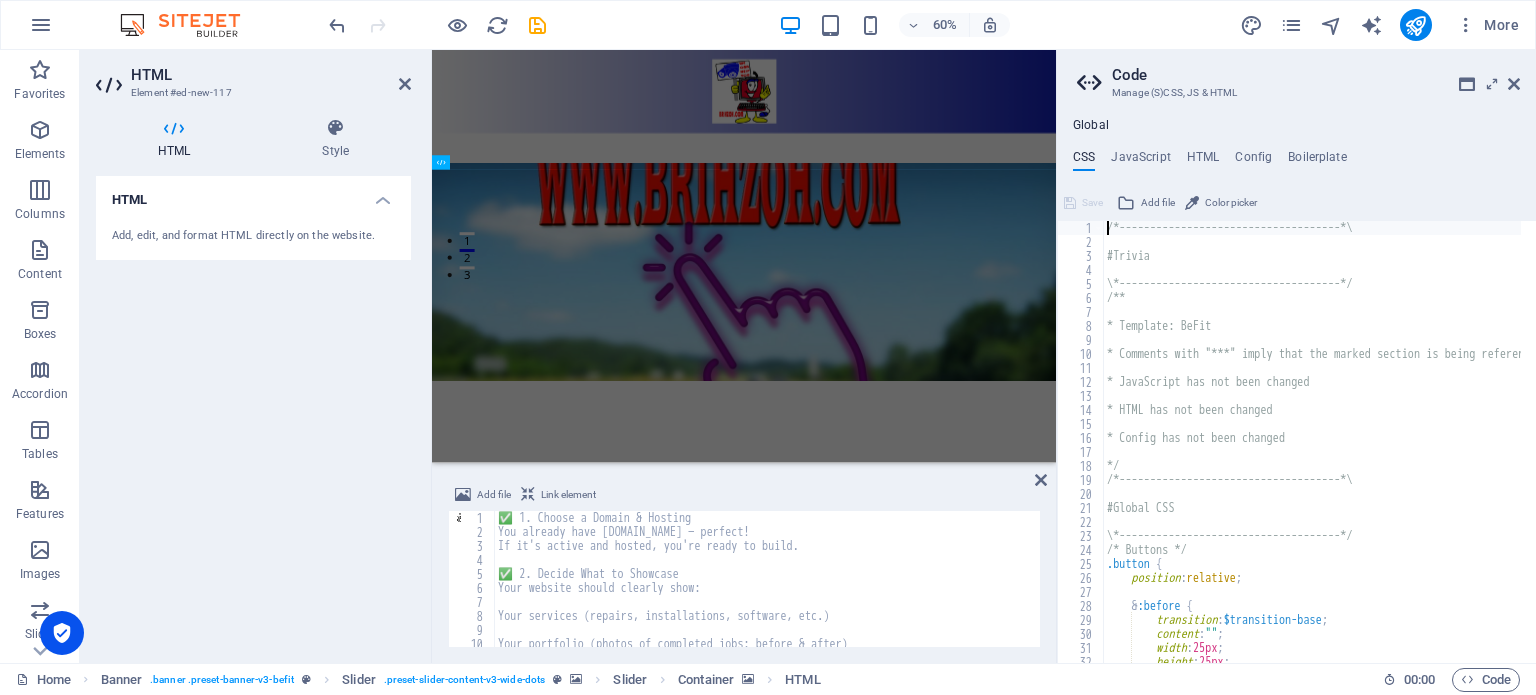 scroll, scrollTop: 94, scrollLeft: 0, axis: vertical 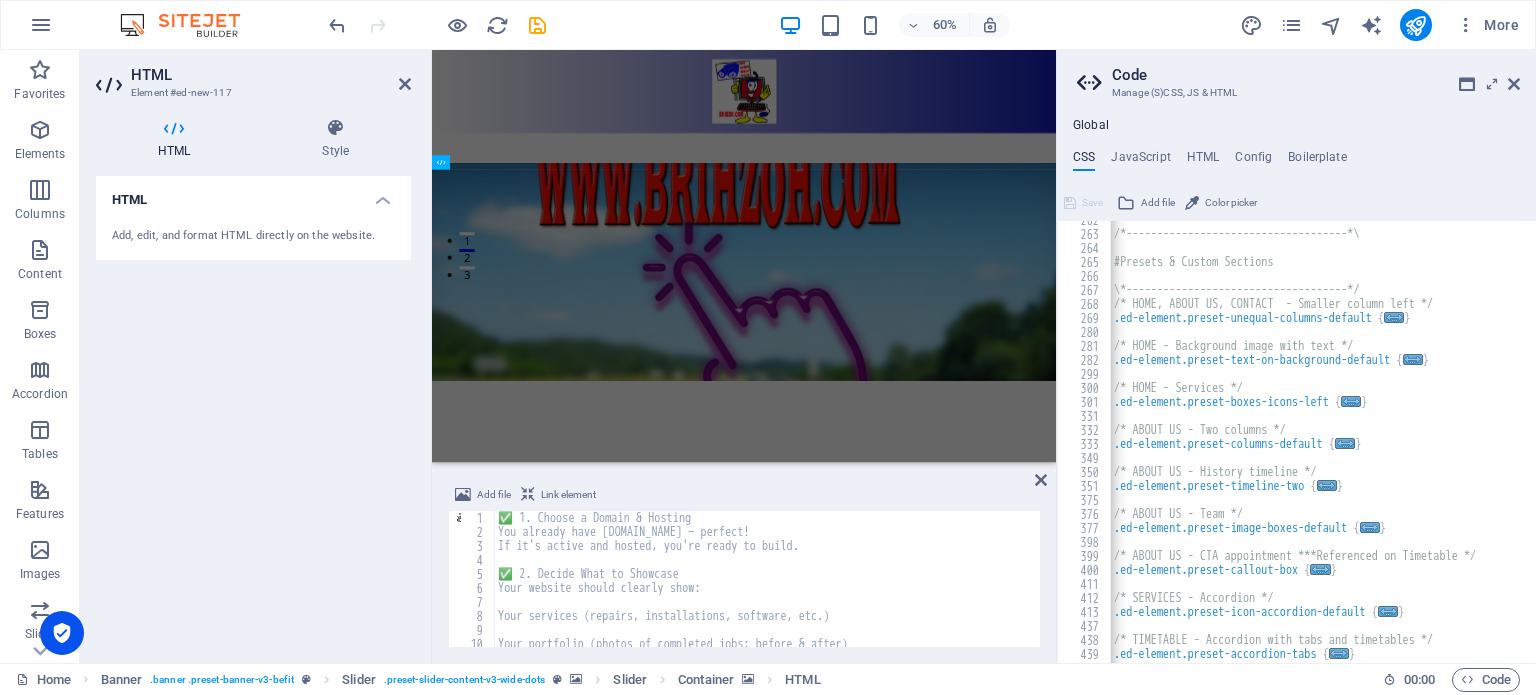 type on ".ed-element.preset-timeline-two {" 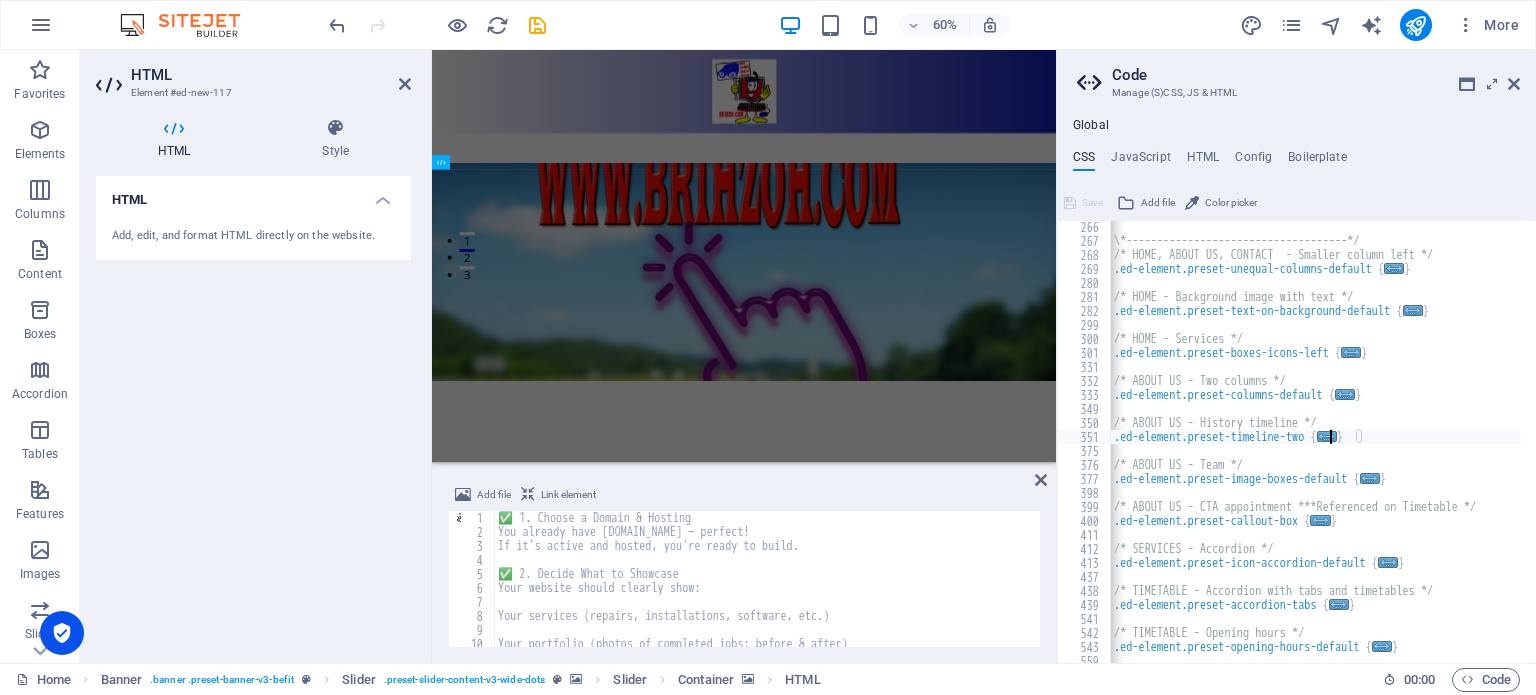 drag, startPoint x: 1328, startPoint y: 480, endPoint x: 1461, endPoint y: 404, distance: 153.18289 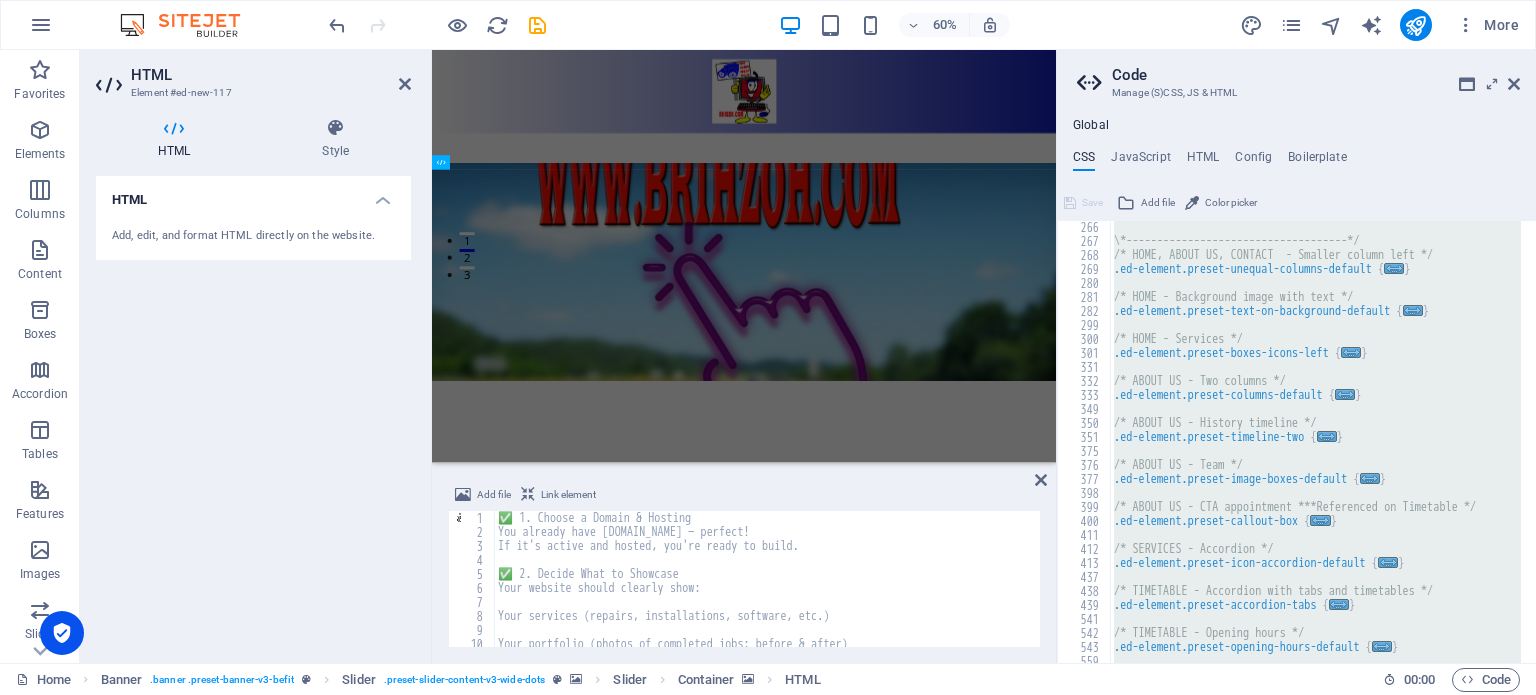 type on "ChatGPT can make mist" 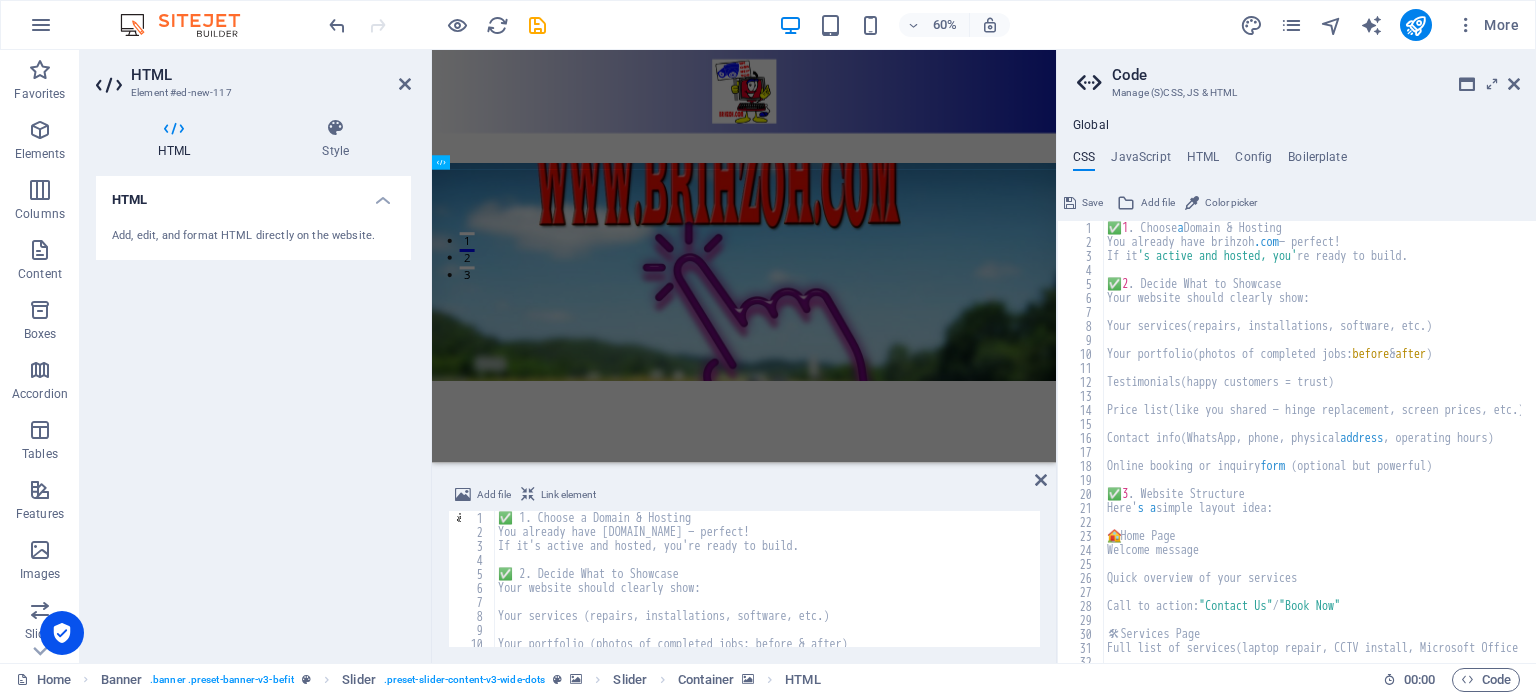 click on "Save" at bounding box center (1083, 203) 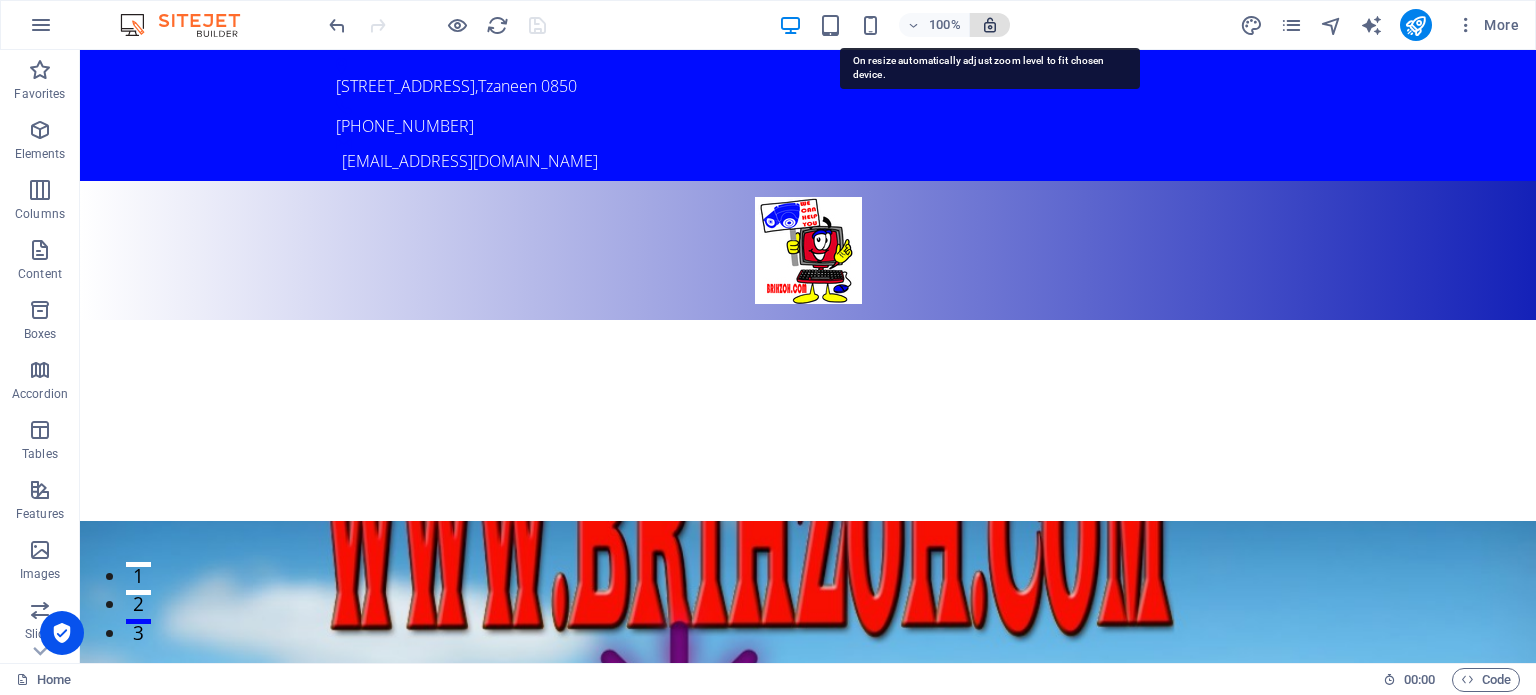 click at bounding box center [990, 25] 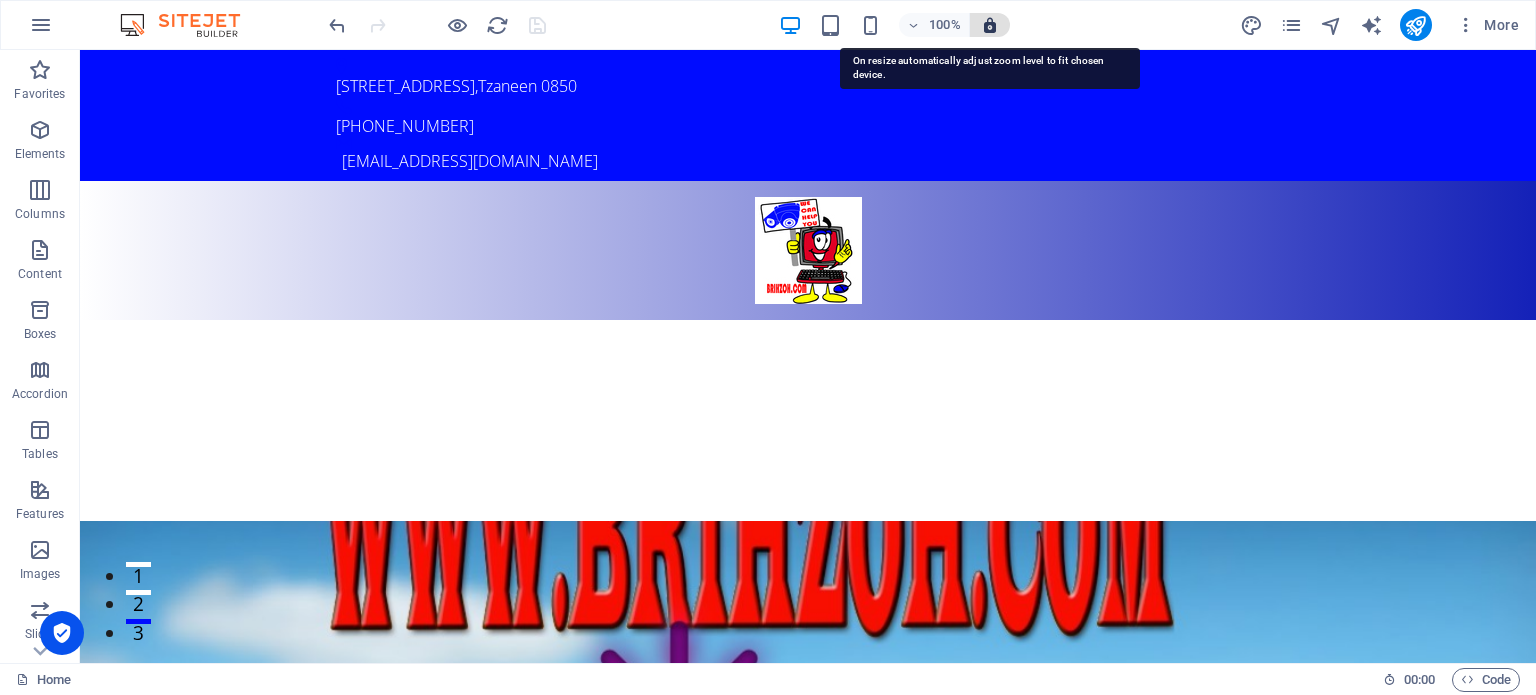 click at bounding box center [990, 25] 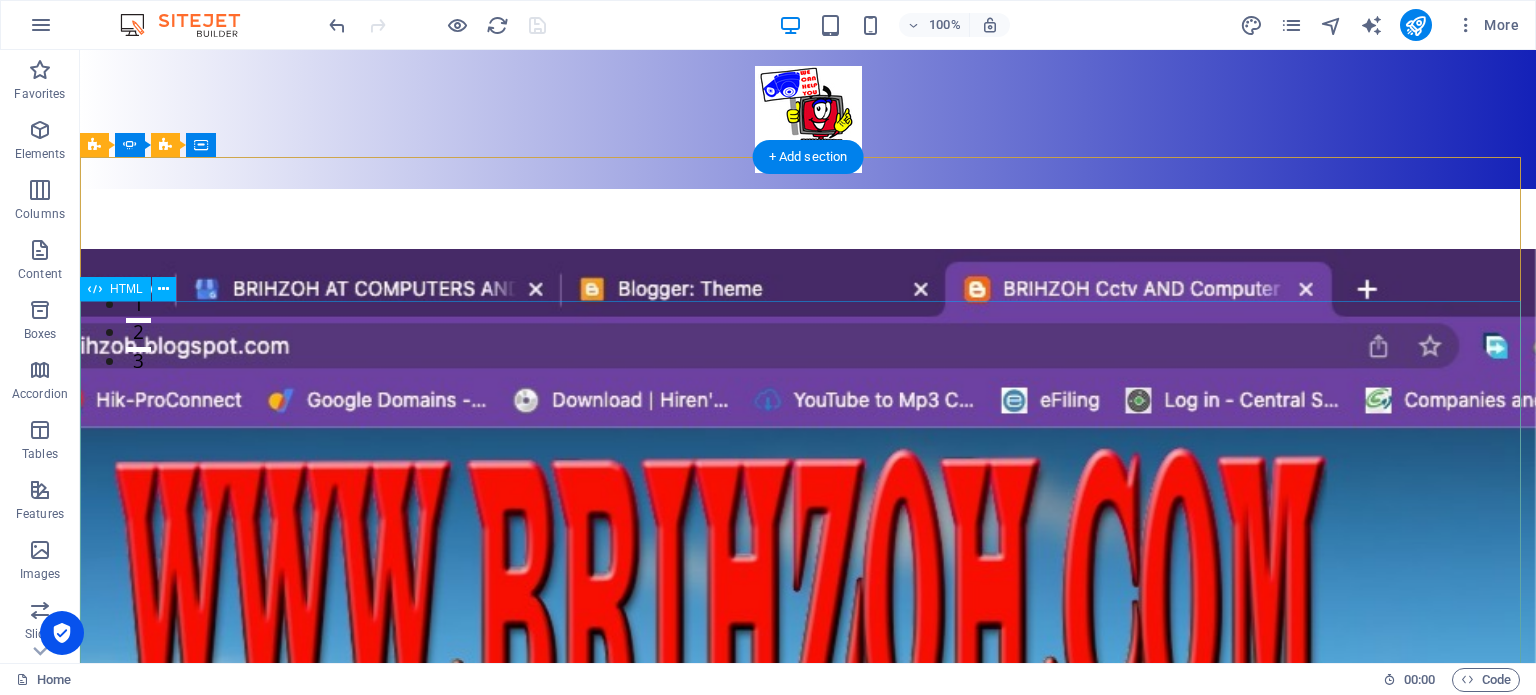 scroll, scrollTop: 271, scrollLeft: 0, axis: vertical 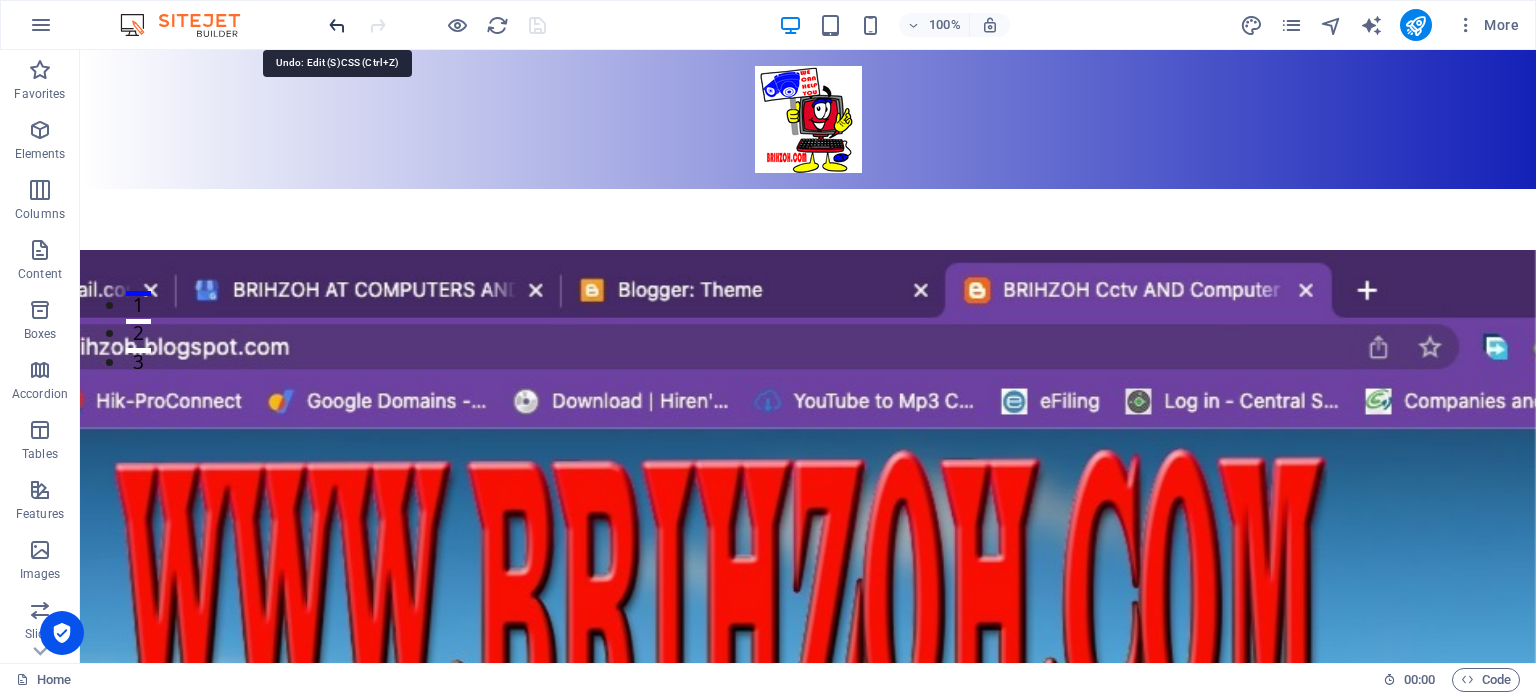 click at bounding box center [337, 25] 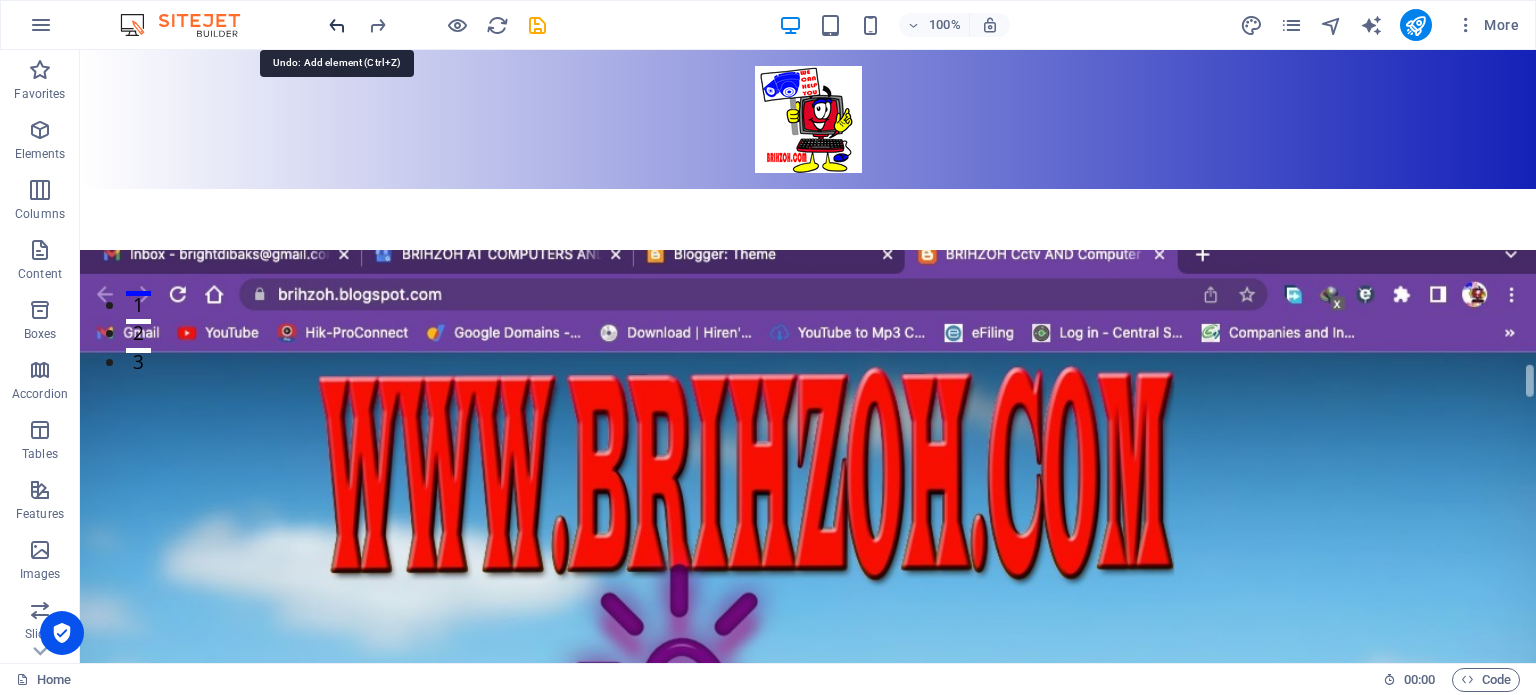 click at bounding box center (337, 25) 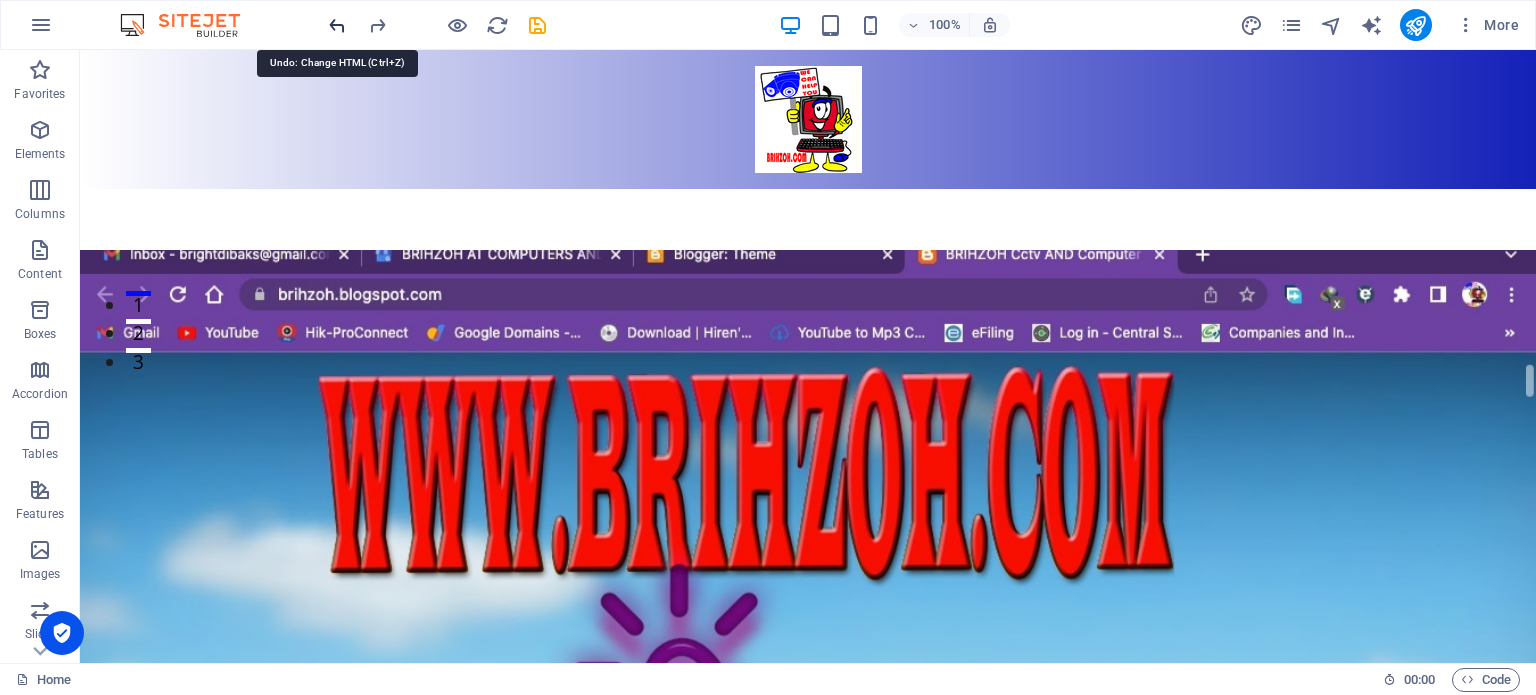 click at bounding box center (337, 25) 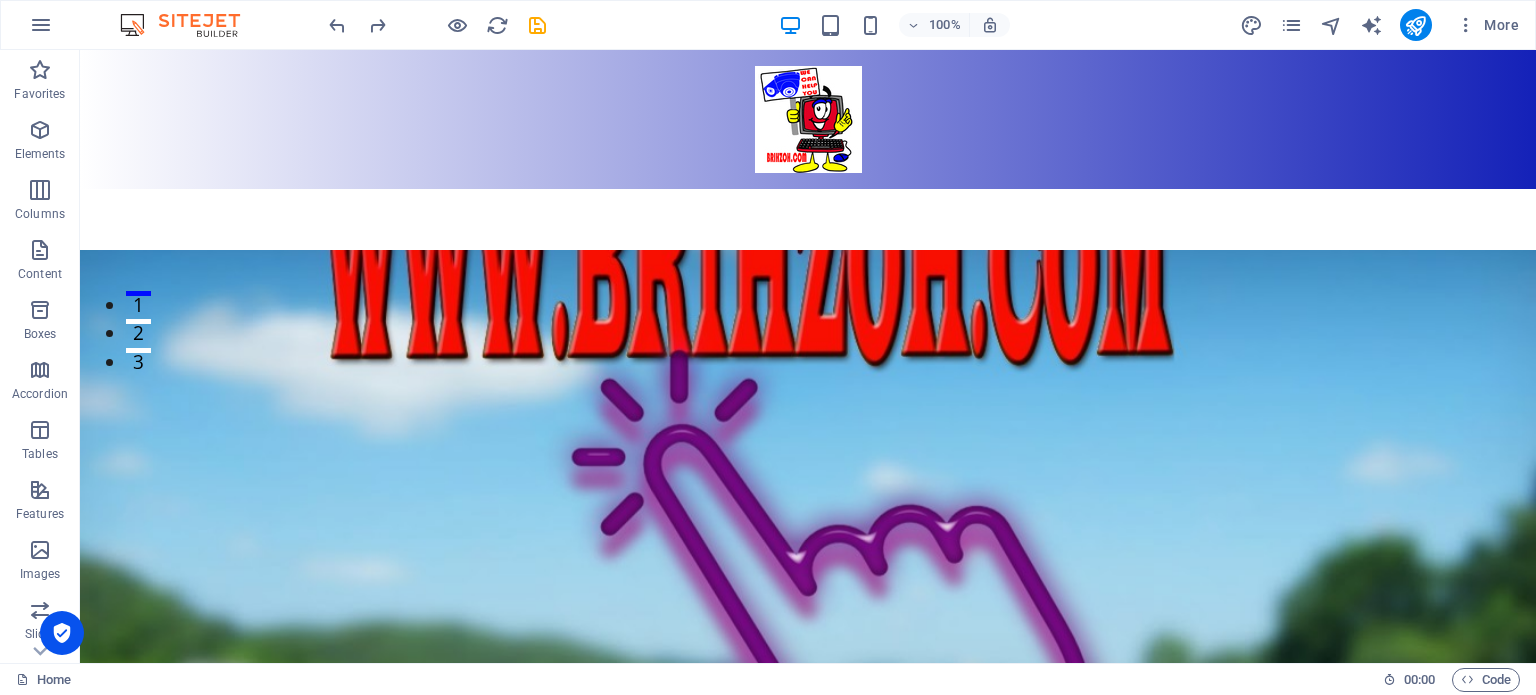 click at bounding box center (190, 25) 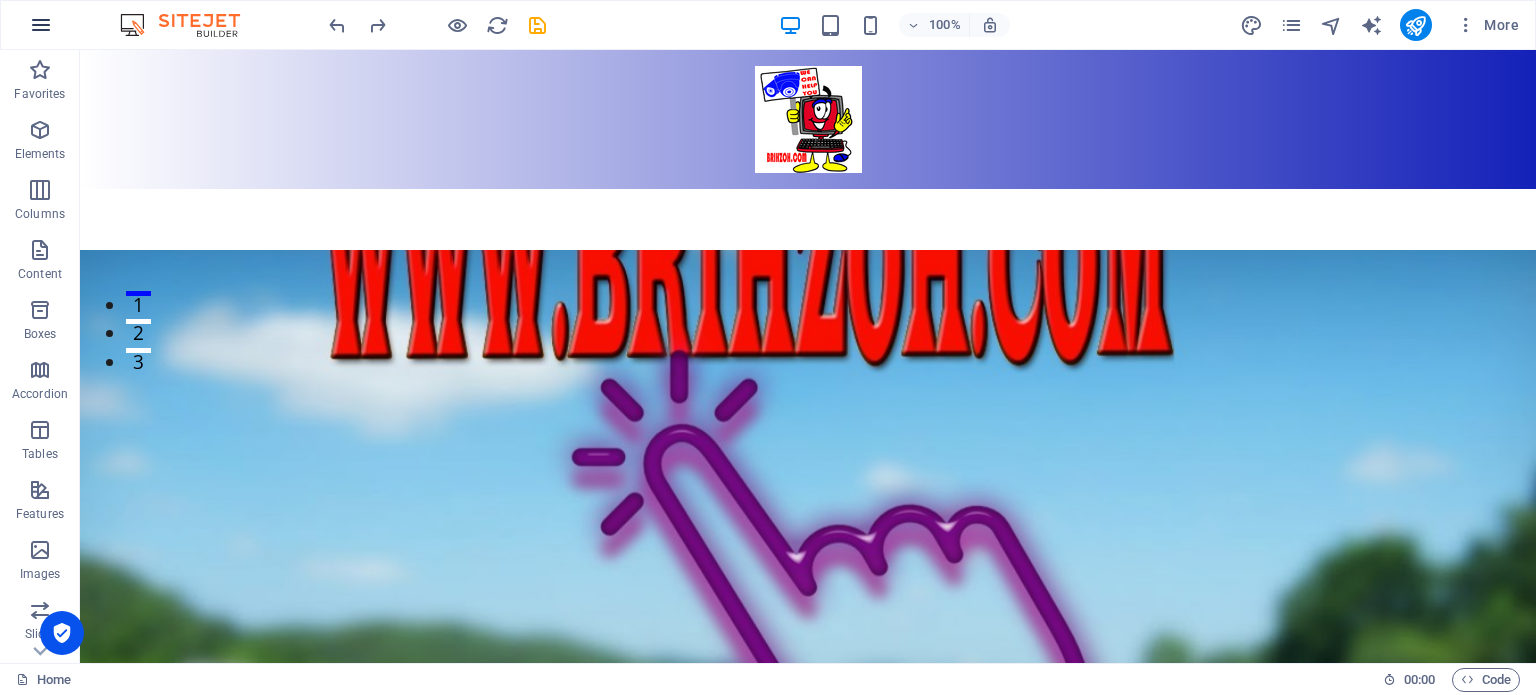 click at bounding box center [41, 25] 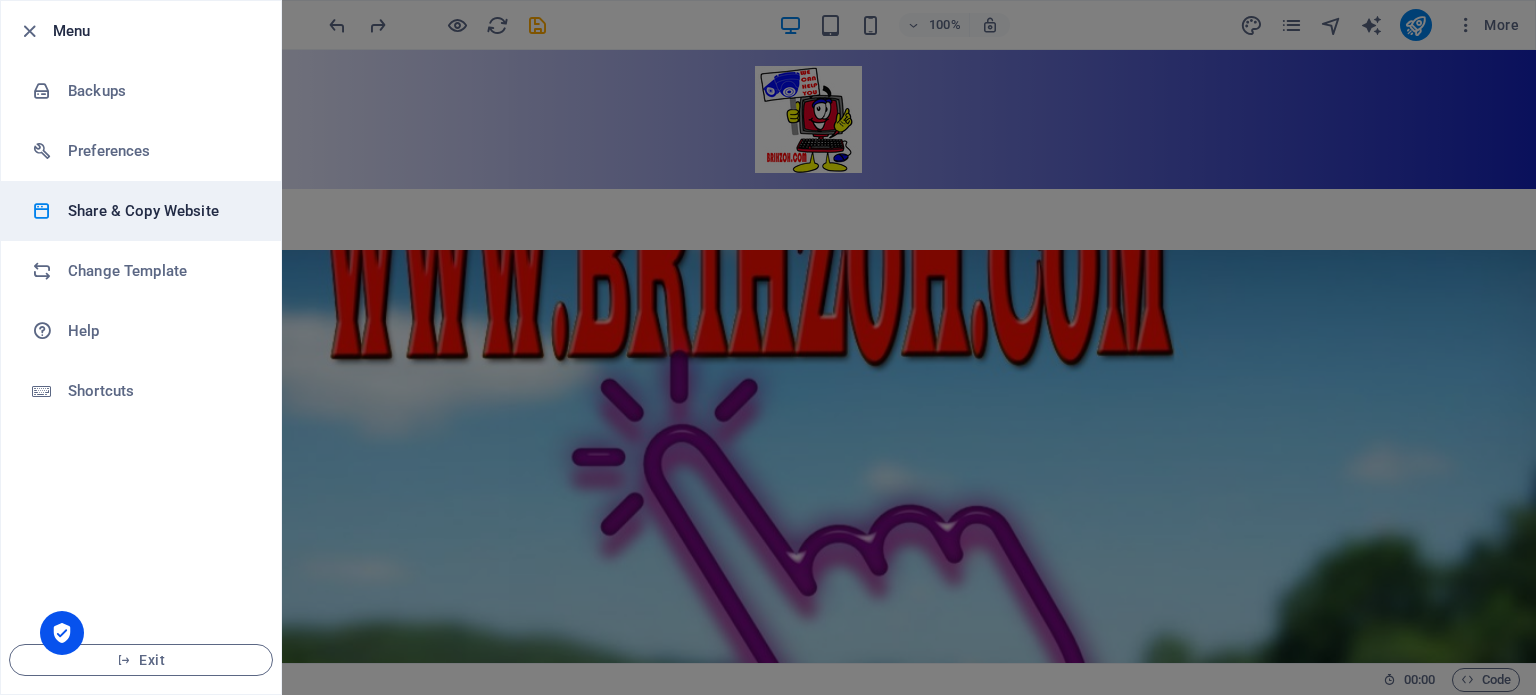 click on "Share & Copy Website" at bounding box center [160, 211] 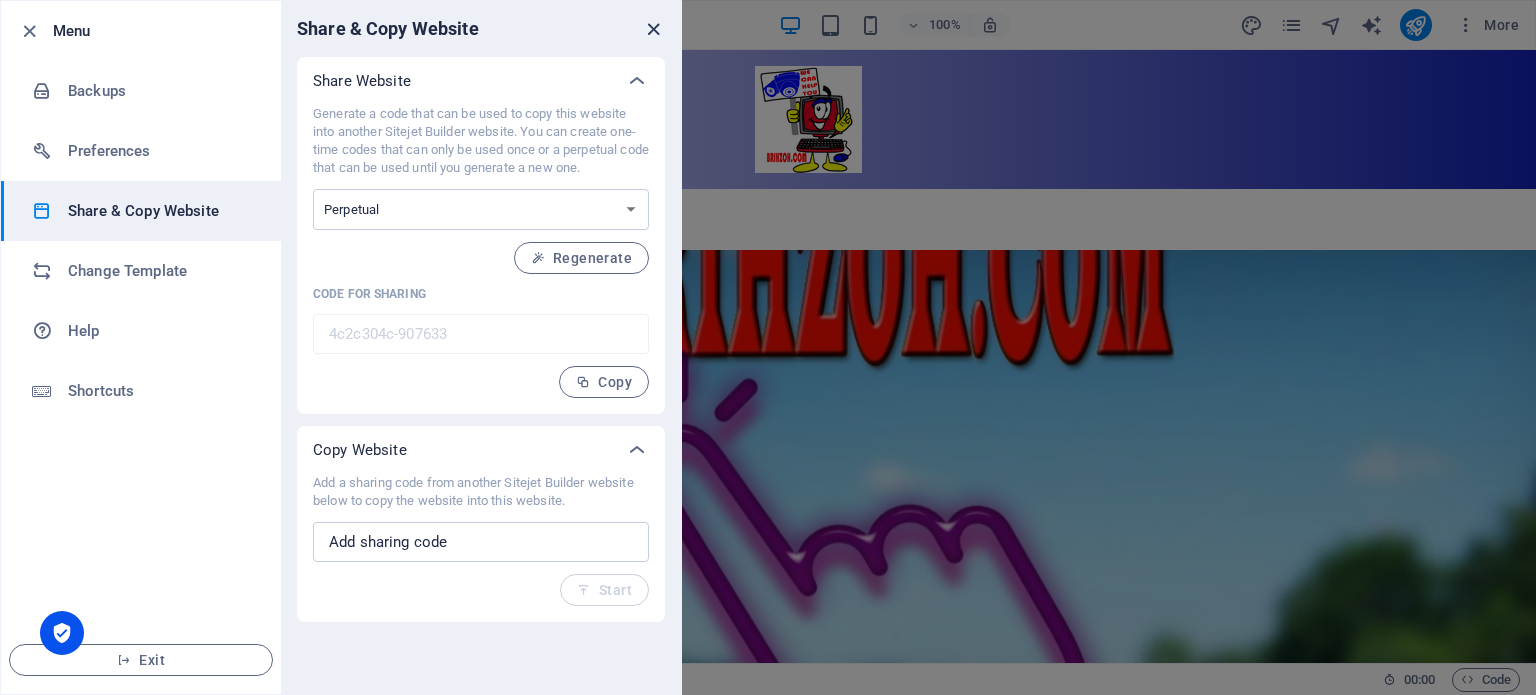 click at bounding box center (653, 29) 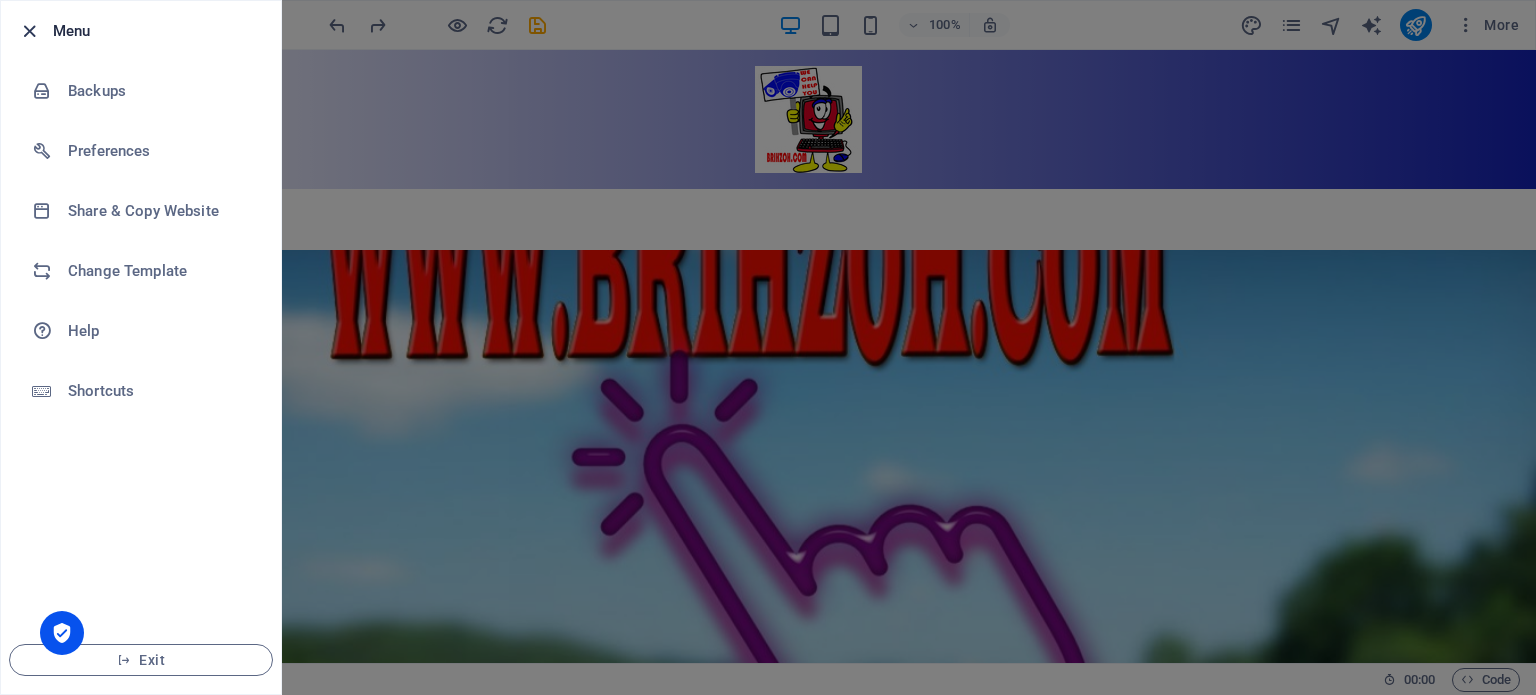 click at bounding box center (29, 31) 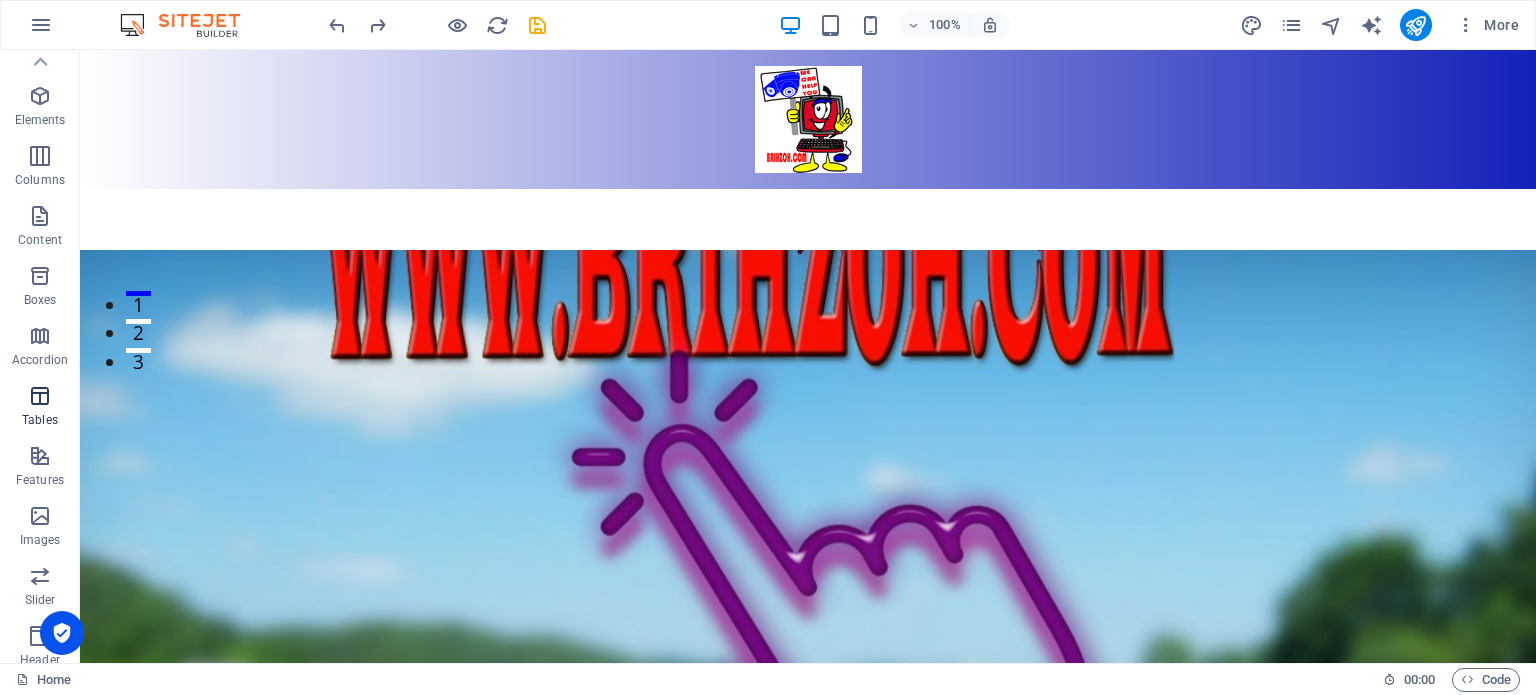 scroll, scrollTop: 0, scrollLeft: 0, axis: both 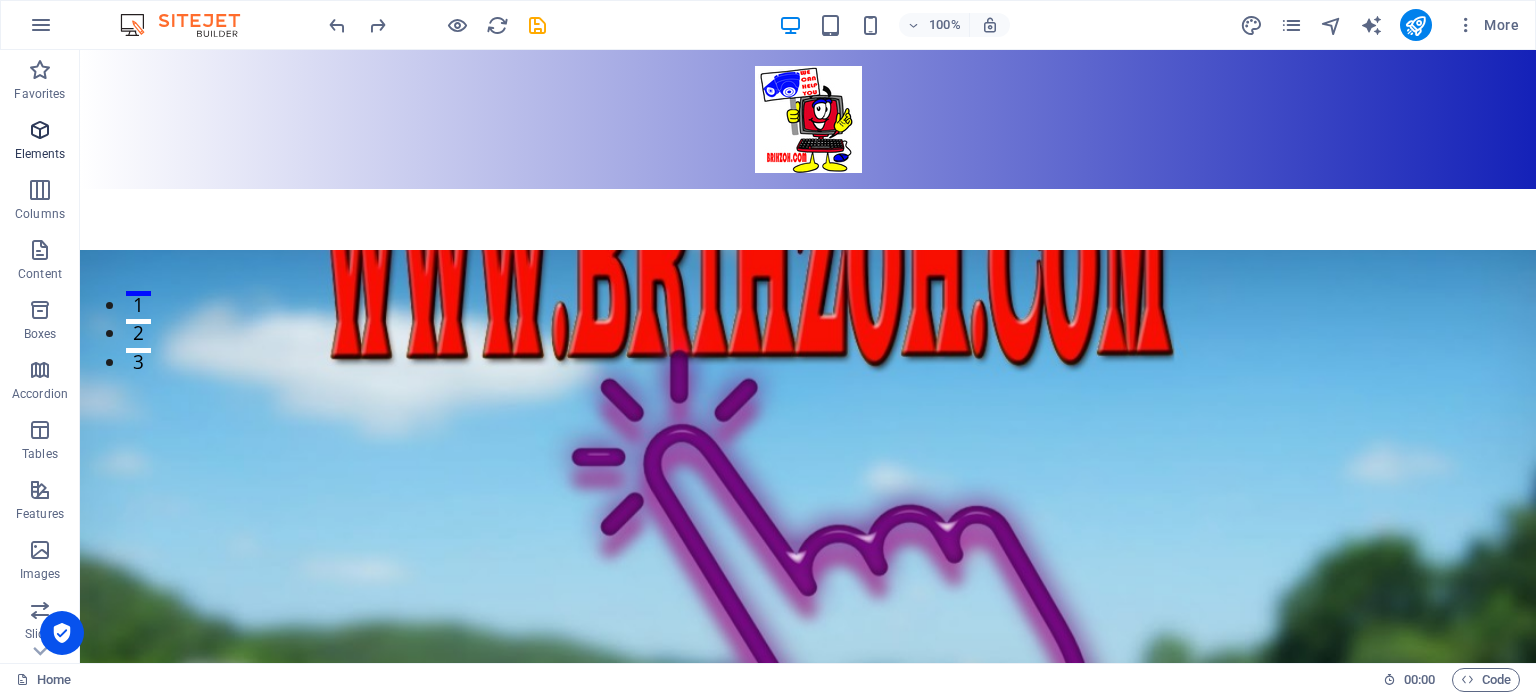 click on "Elements" at bounding box center (40, 154) 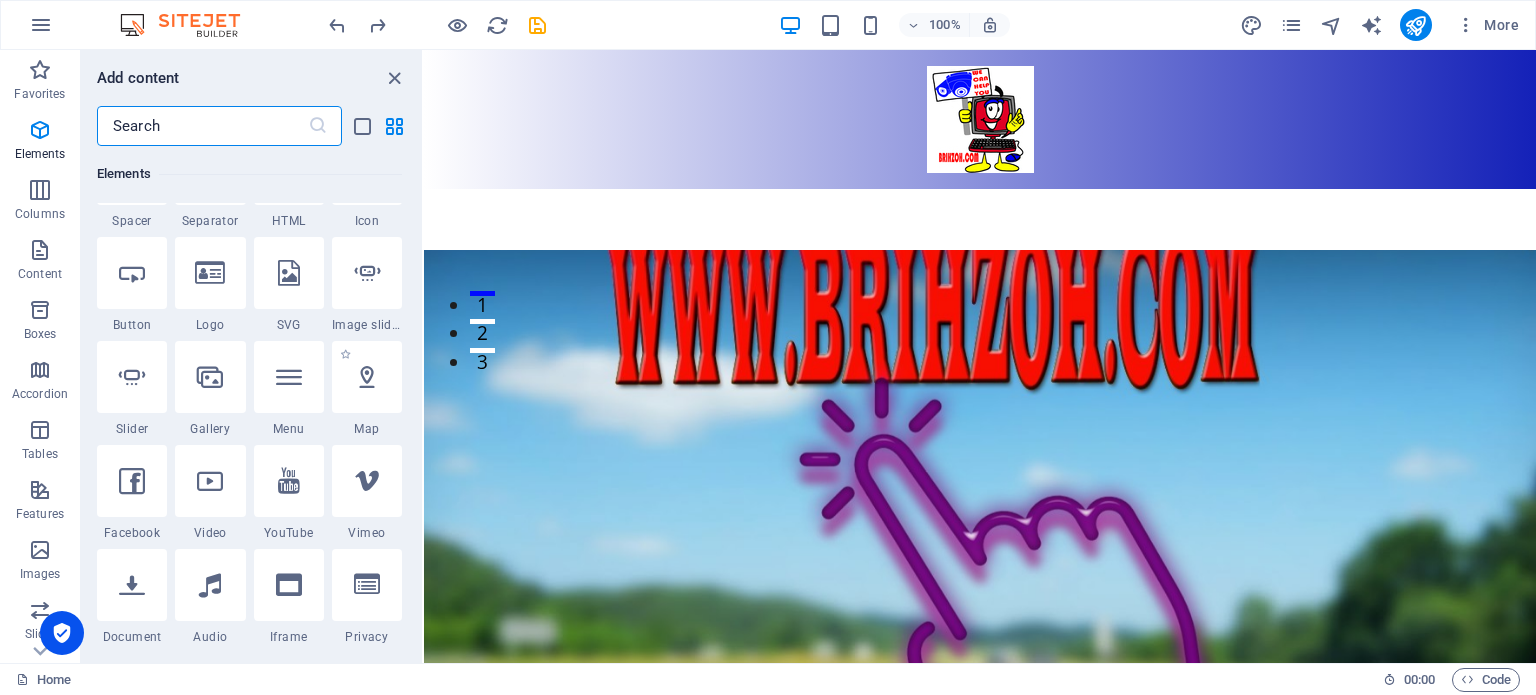 scroll, scrollTop: 388, scrollLeft: 0, axis: vertical 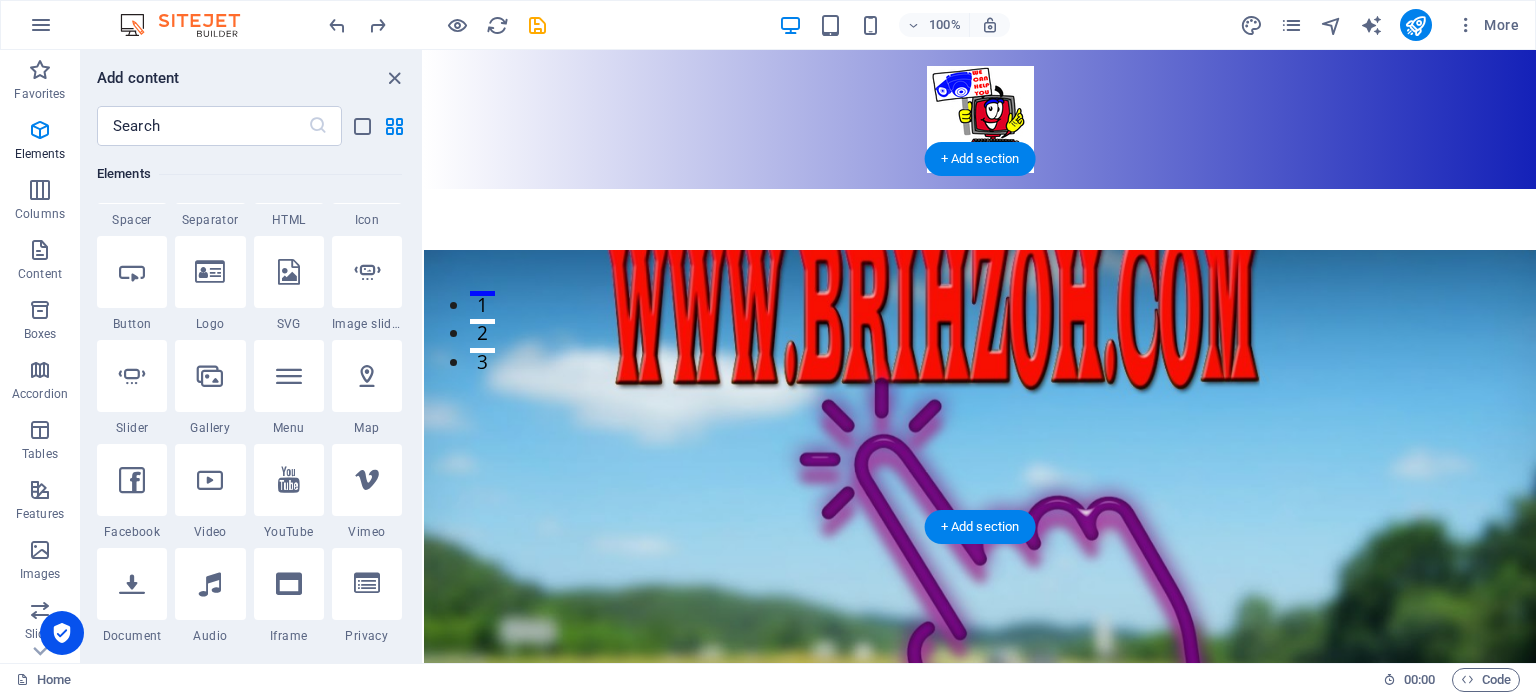 click at bounding box center (-125, 1800) 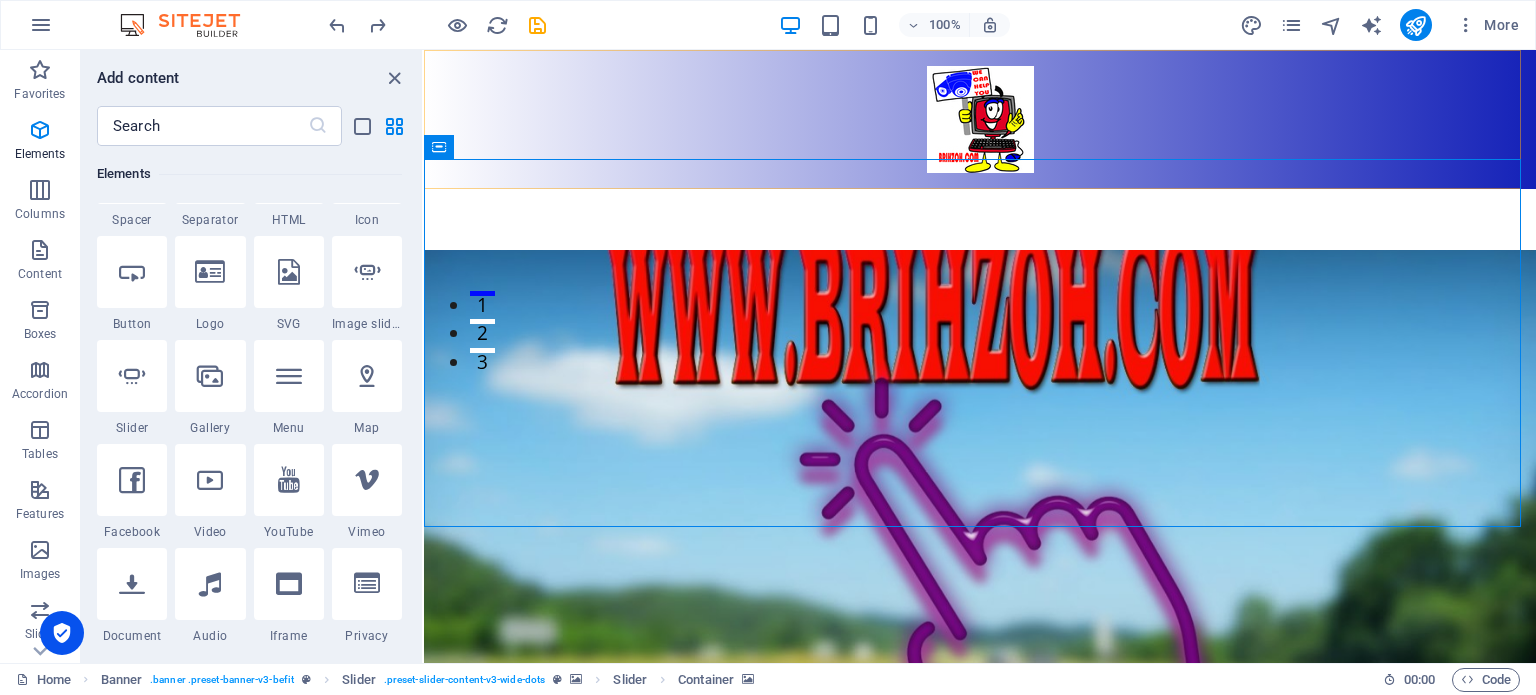click at bounding box center [980, 119] 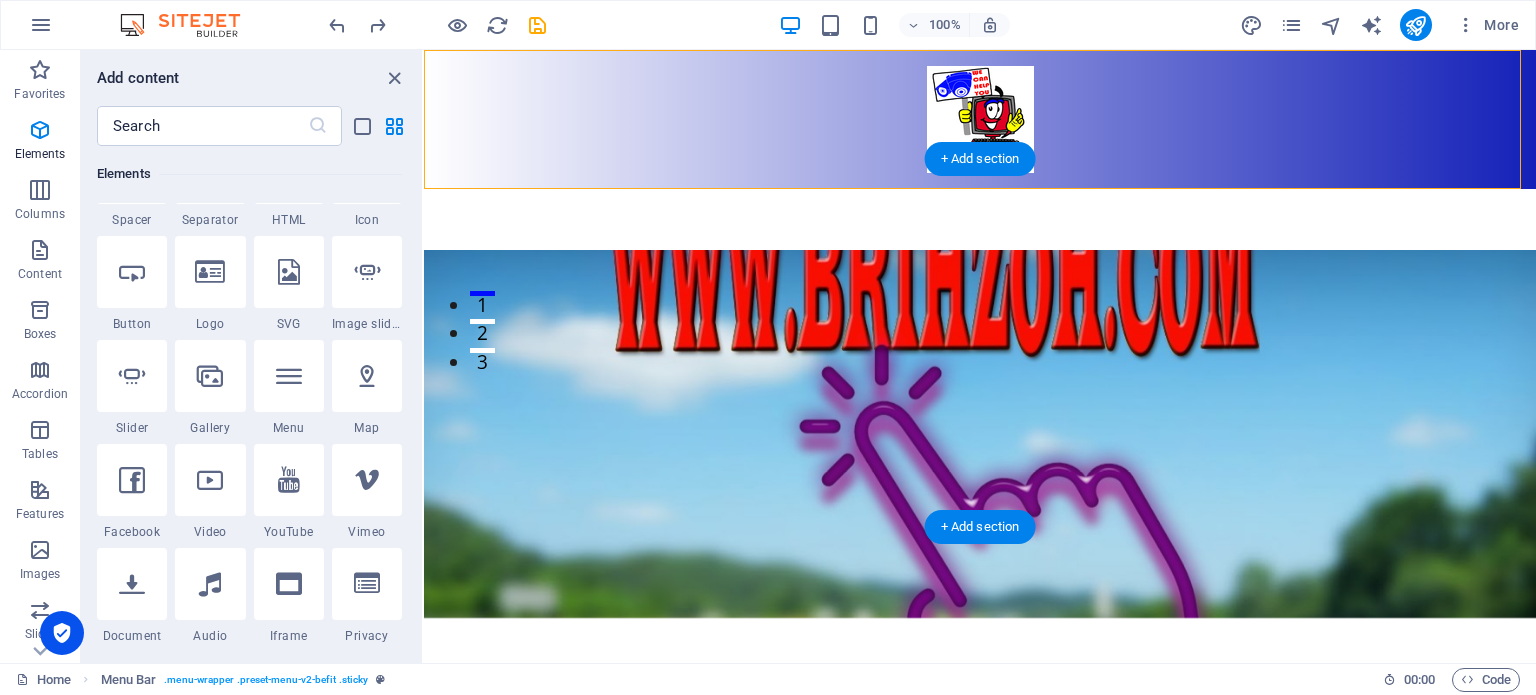 scroll, scrollTop: 910, scrollLeft: 0, axis: vertical 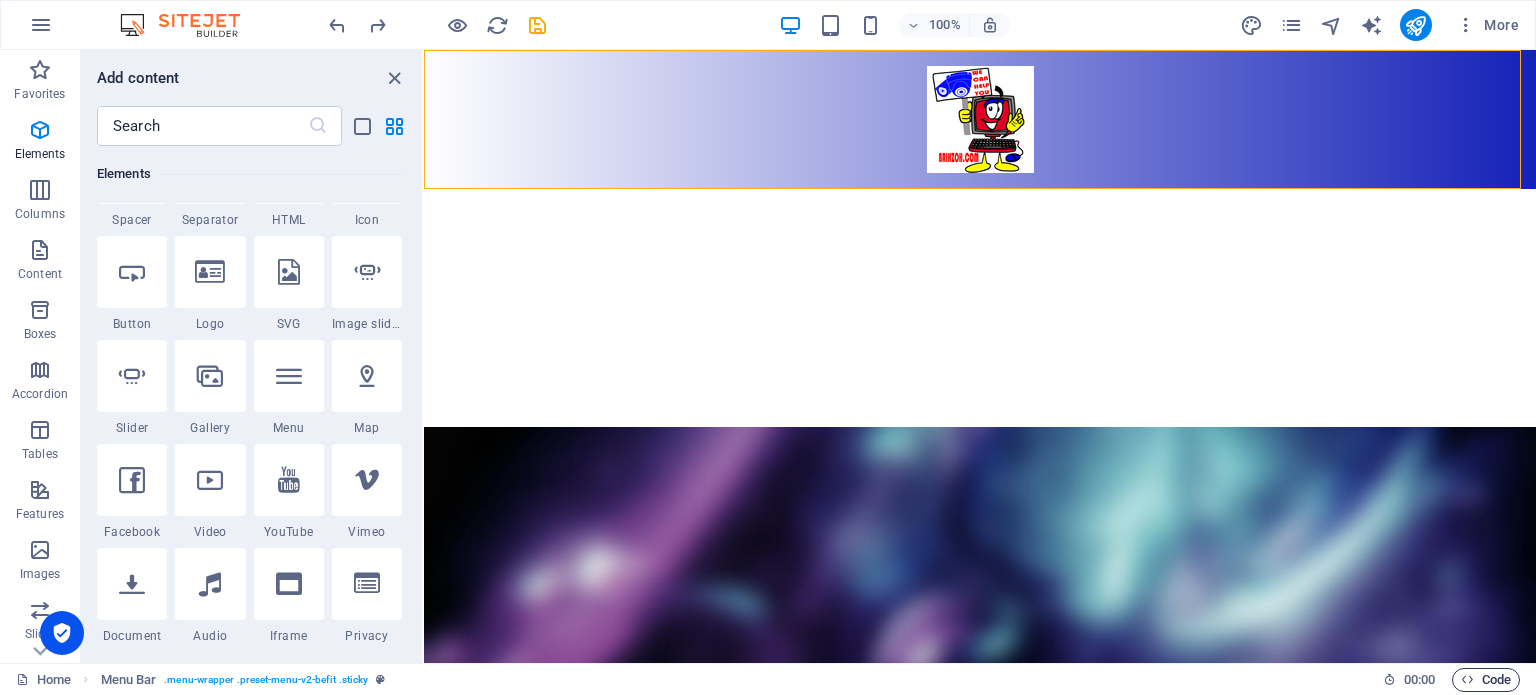 click on "Code" at bounding box center [1486, 680] 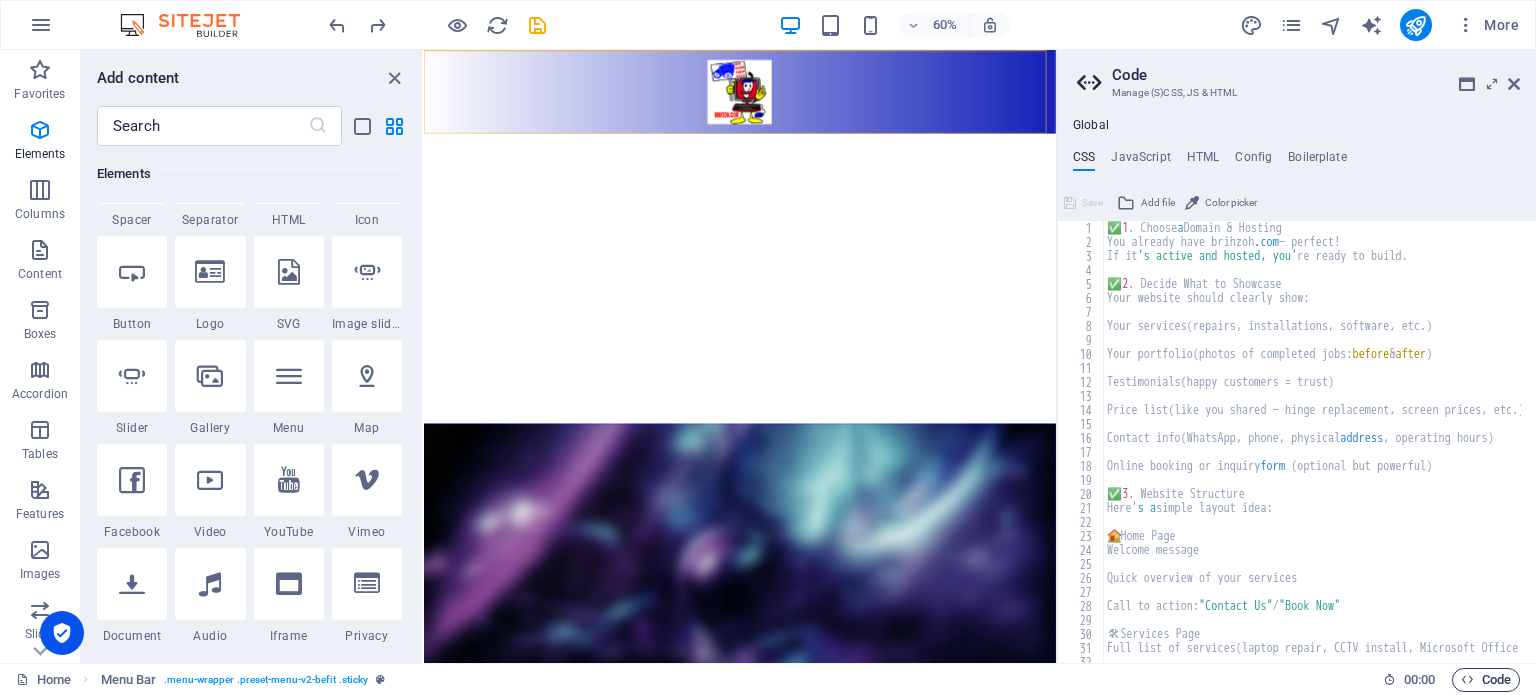 scroll, scrollTop: 501, scrollLeft: 0, axis: vertical 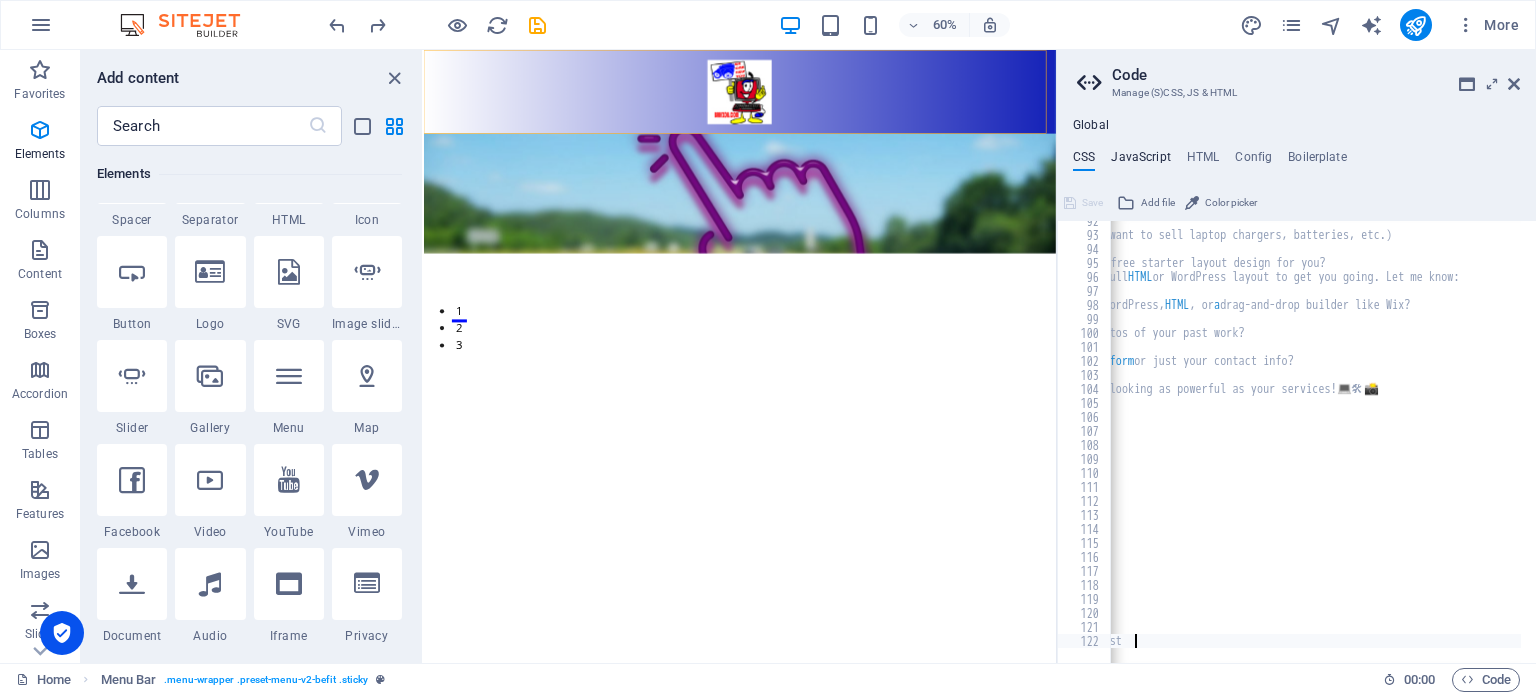 click on "JavaScript" at bounding box center (1140, 161) 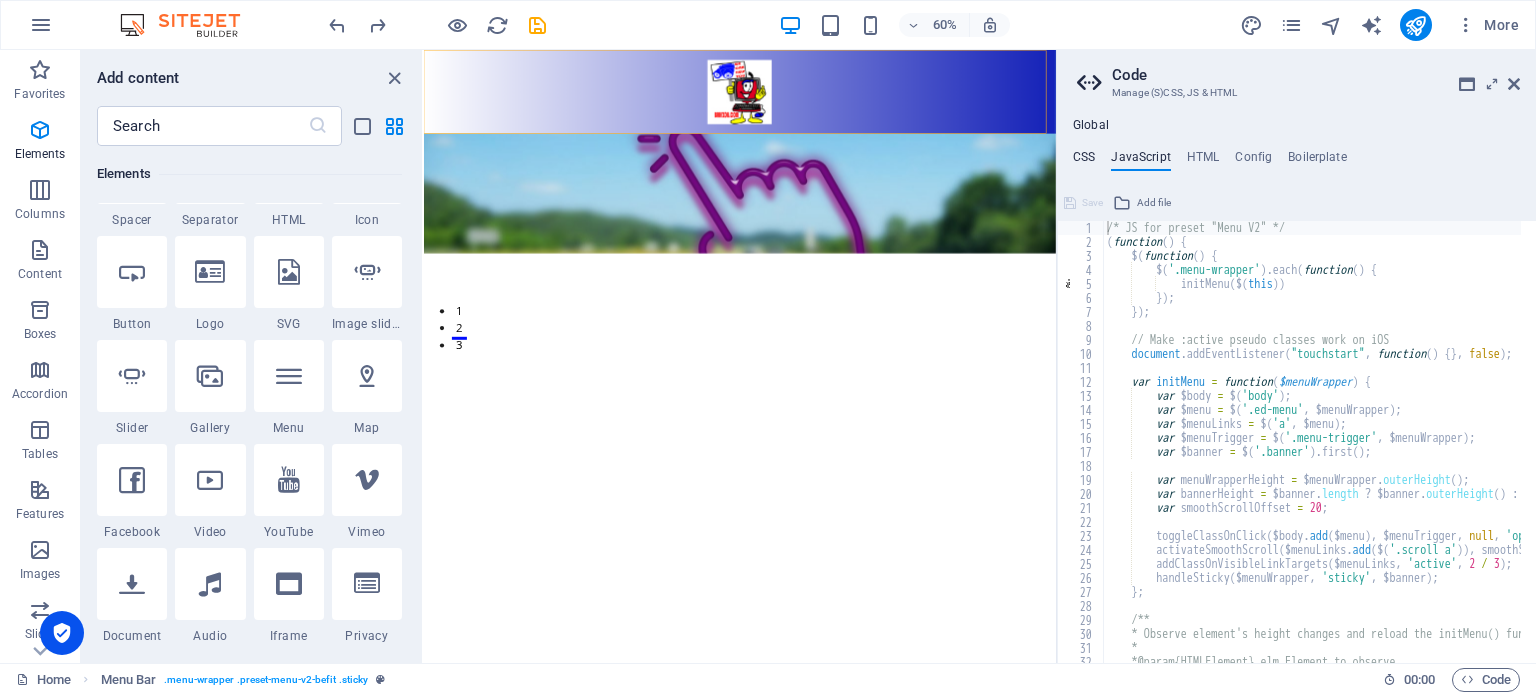 click on "CSS" at bounding box center (1084, 161) 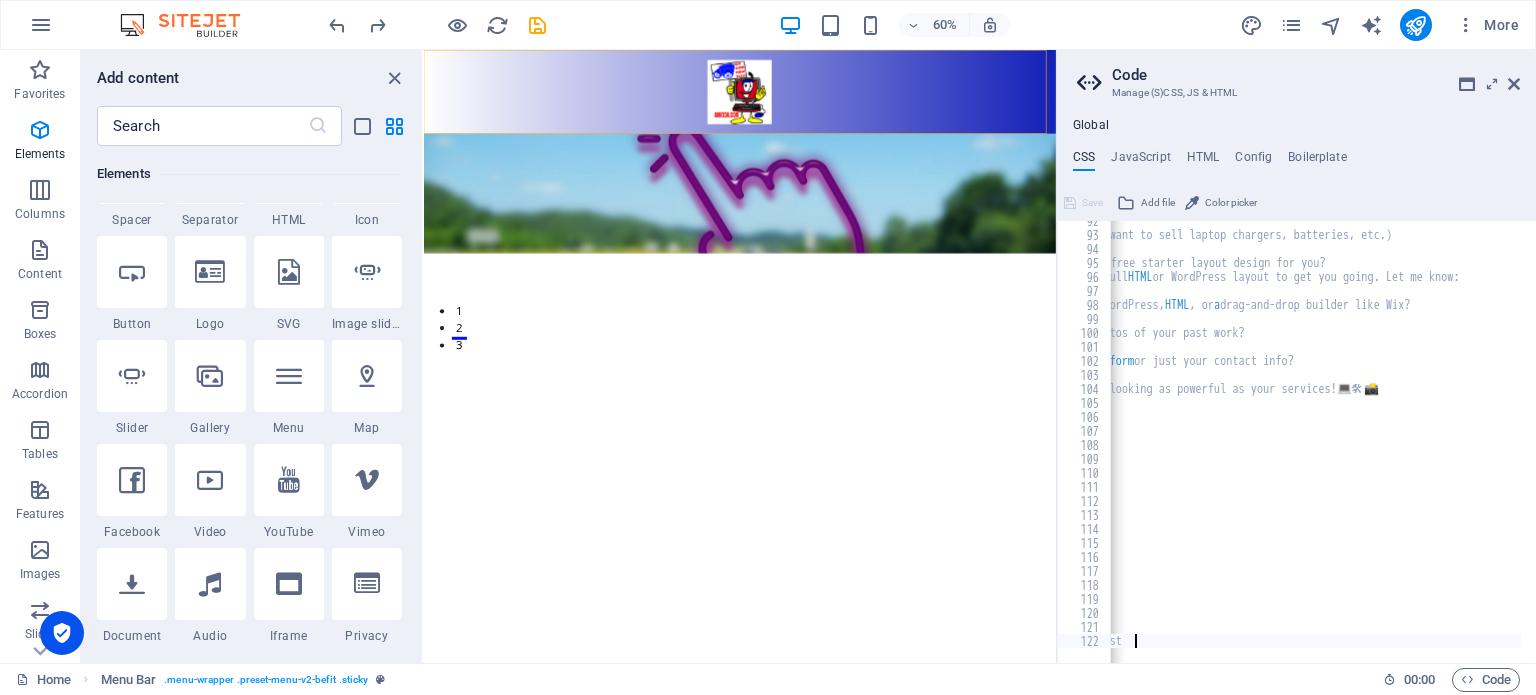 scroll, scrollTop: 1246, scrollLeft: 0, axis: vertical 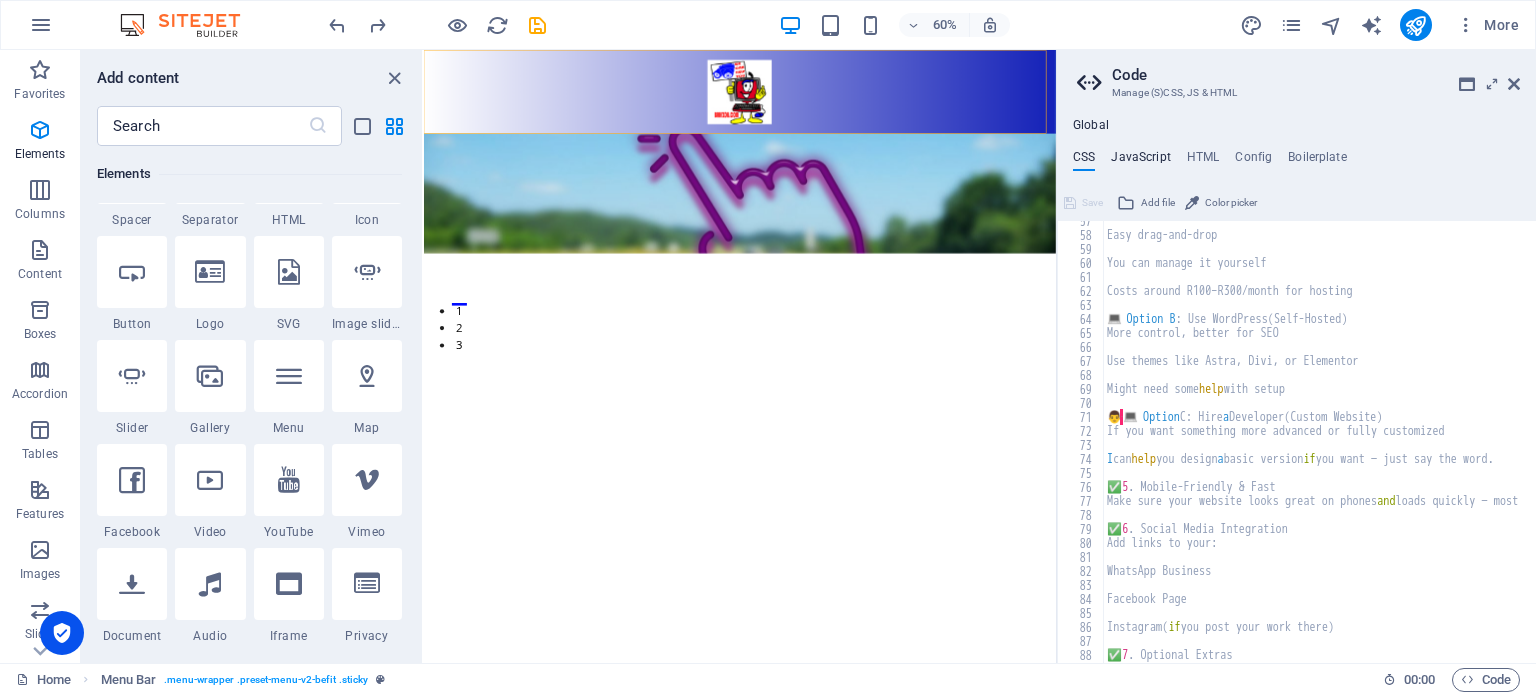 click on "JavaScript" at bounding box center [1140, 161] 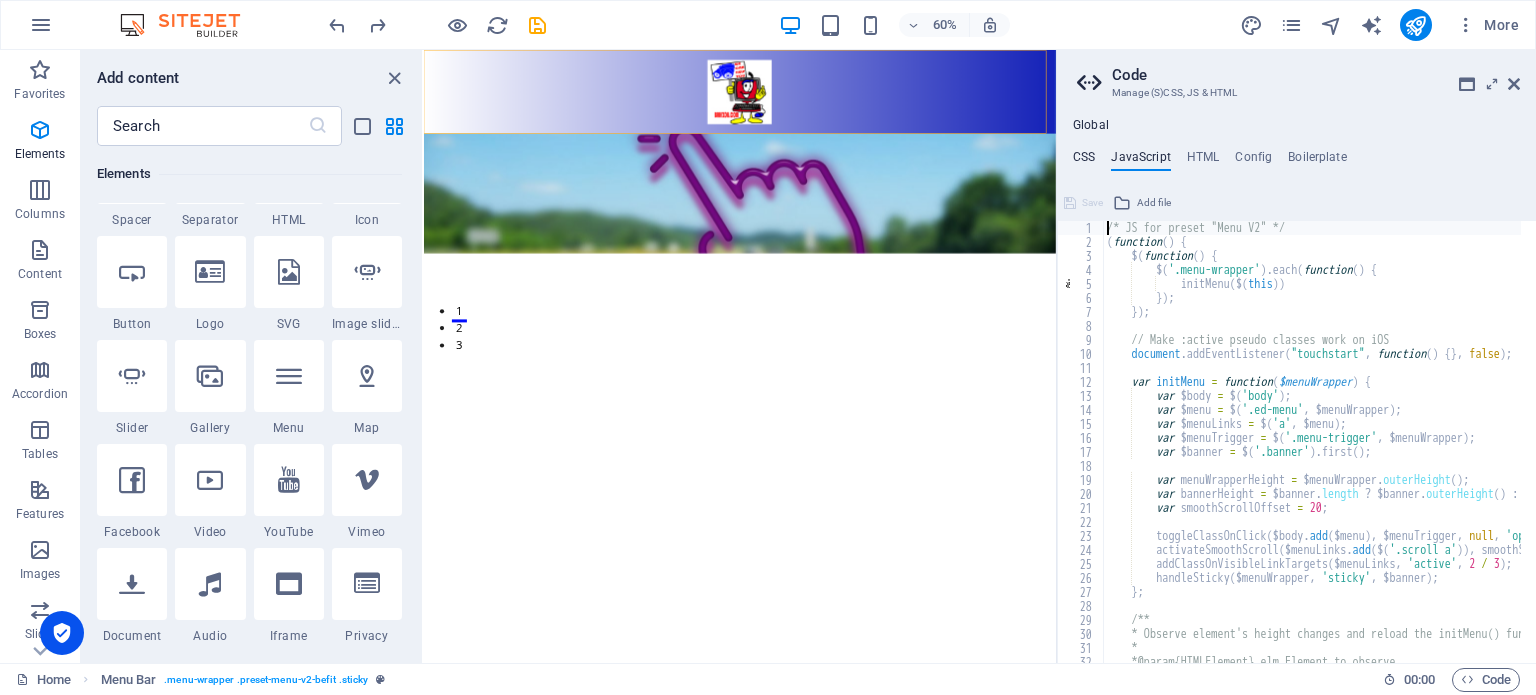 click on "CSS" at bounding box center (1084, 161) 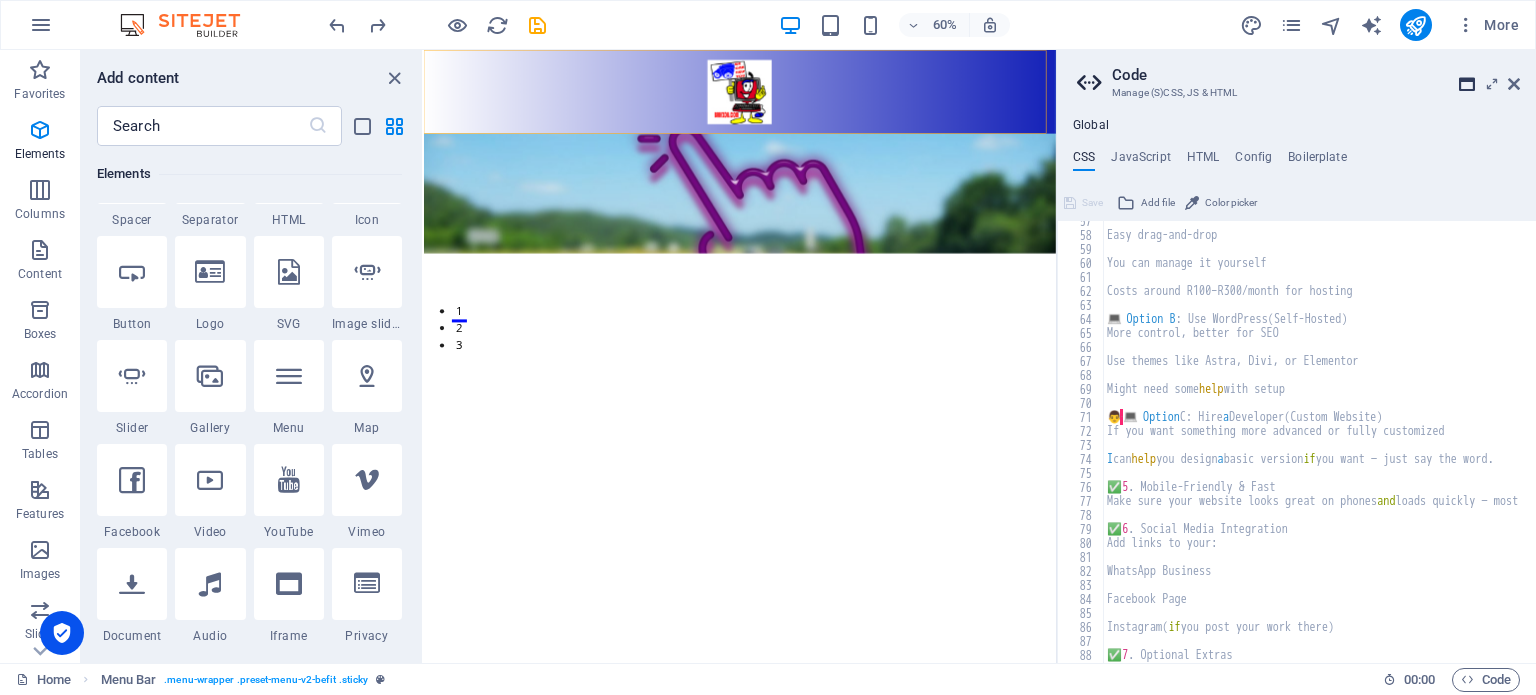 click at bounding box center [1467, 84] 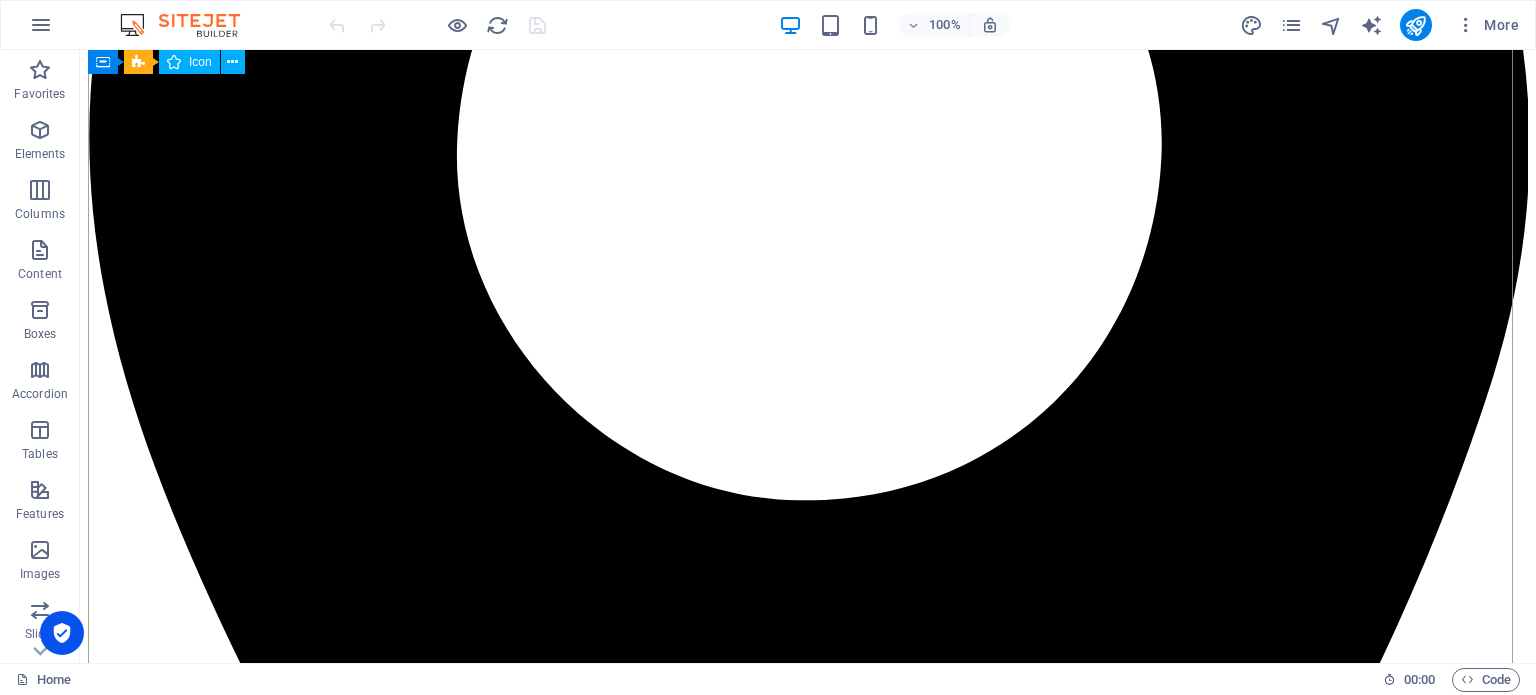 scroll, scrollTop: 786, scrollLeft: 0, axis: vertical 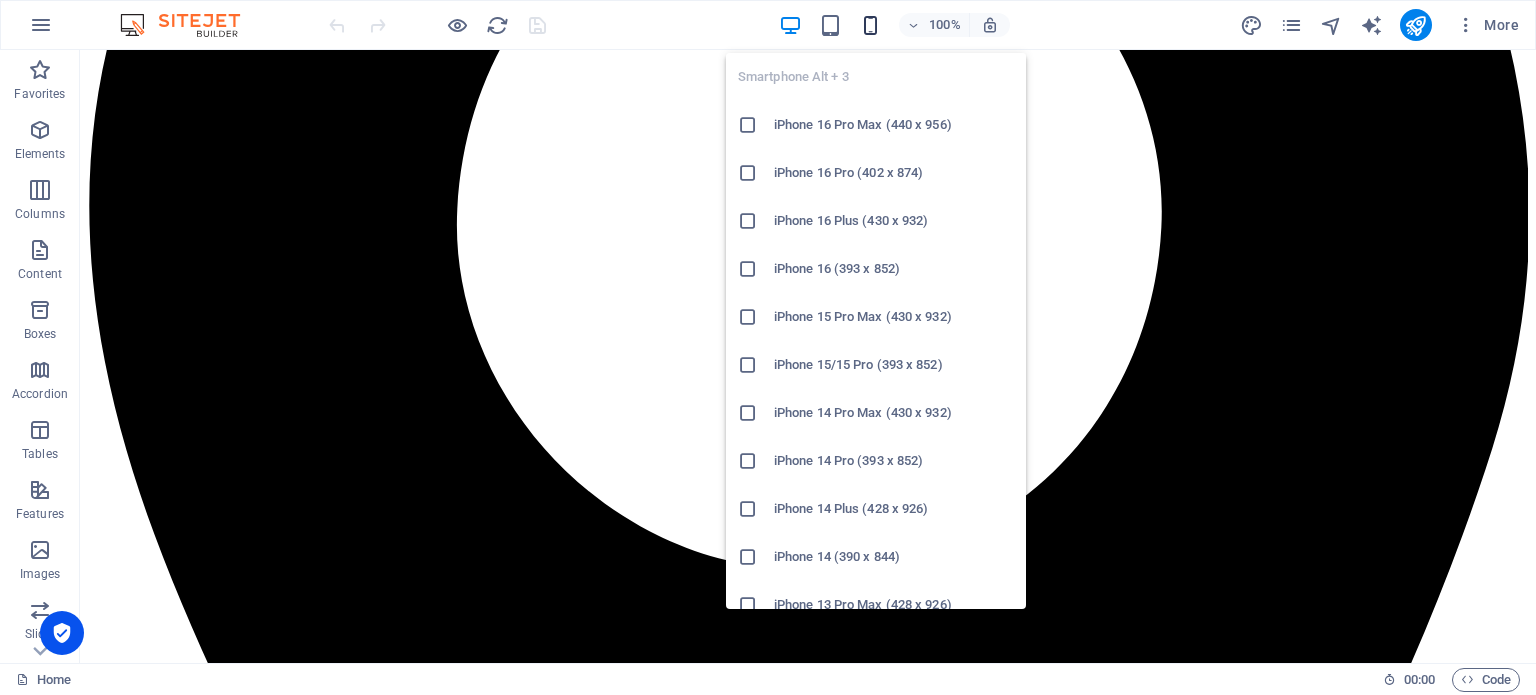 click at bounding box center [870, 25] 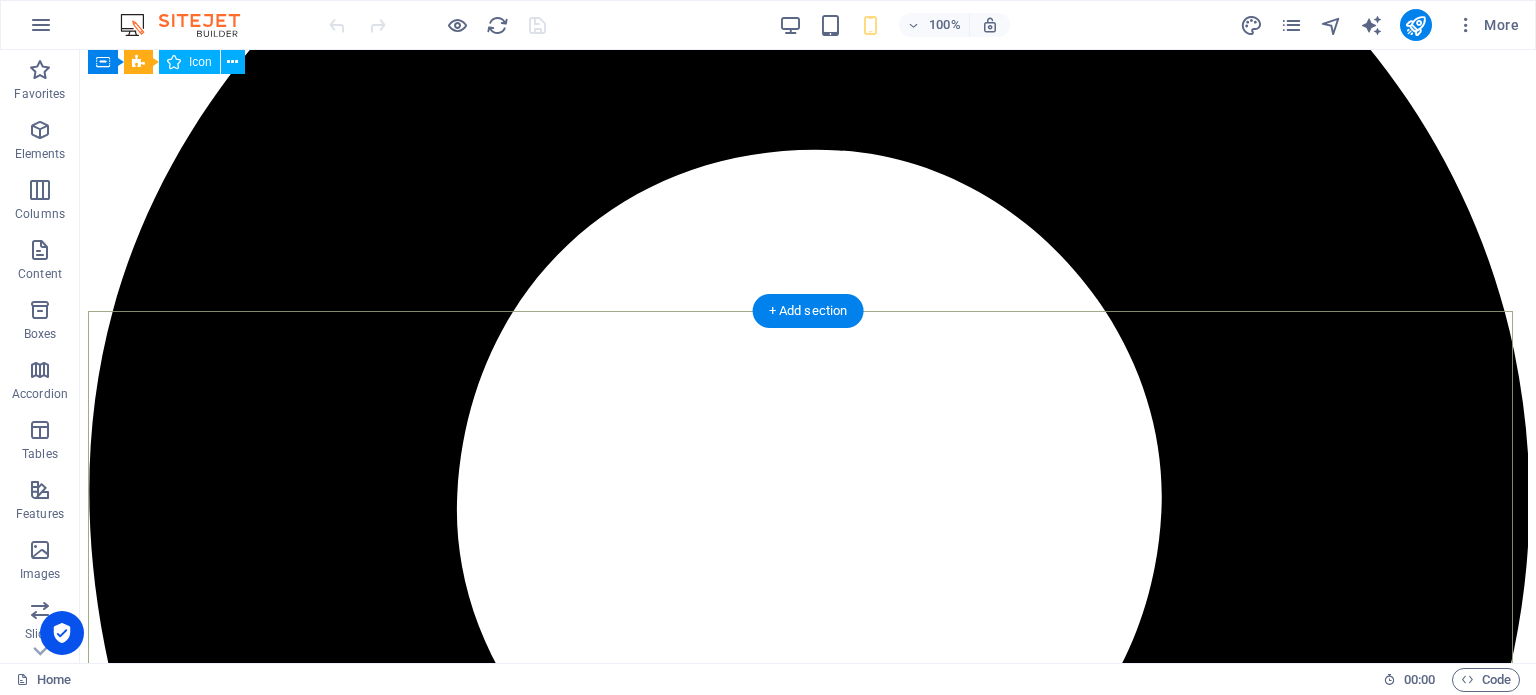 scroll, scrollTop: 501, scrollLeft: 0, axis: vertical 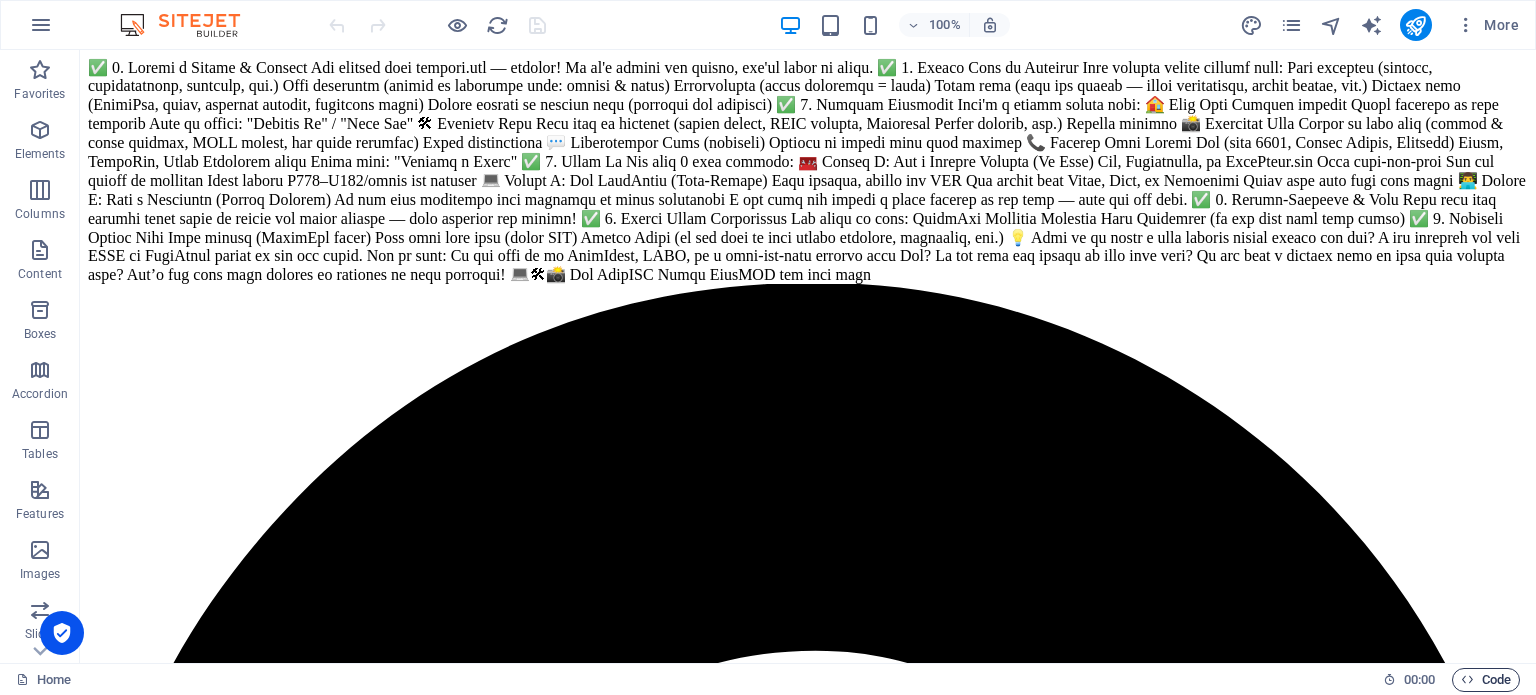 click on "Code" at bounding box center (1486, 680) 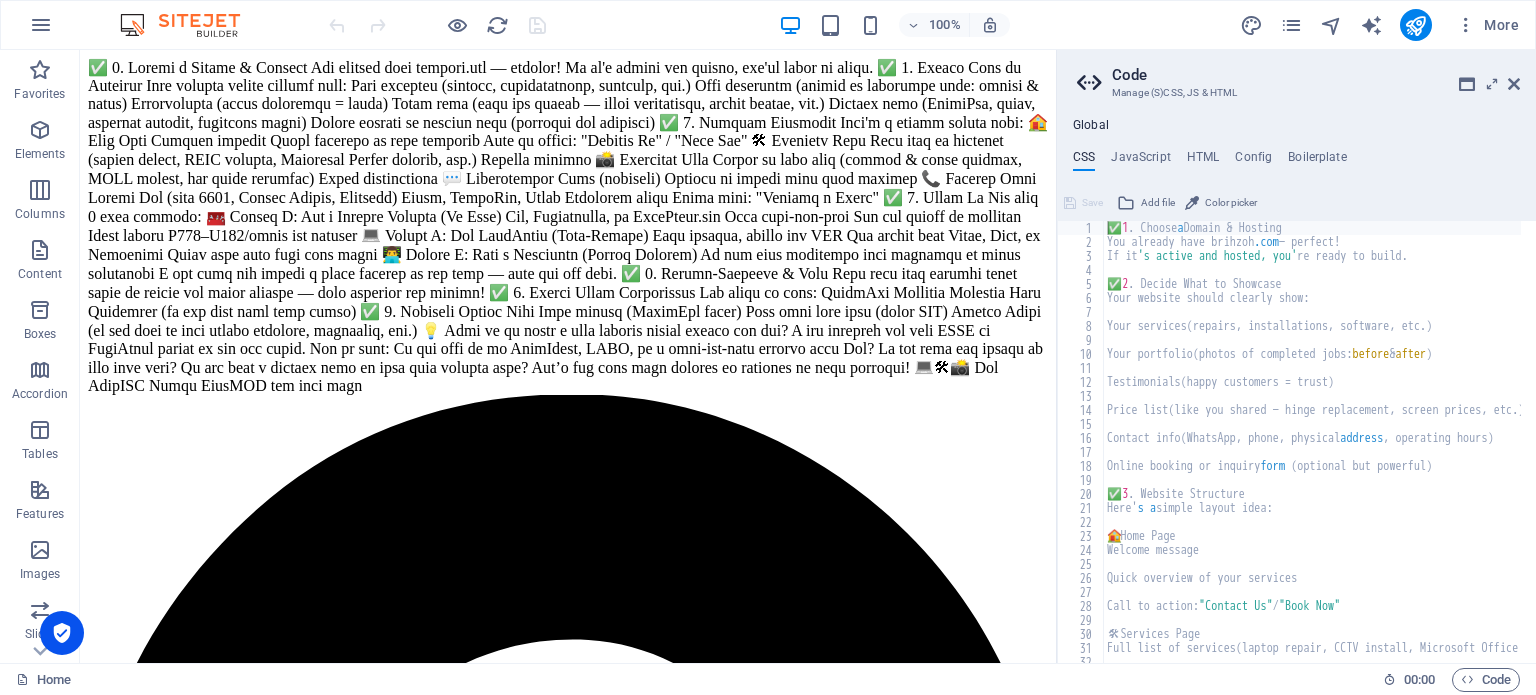 click on "Global CSS JavaScript HTML Config Boilerplate ✅ 1. Choose a Domain & Hosting 1 2 3 4 5 6 7 8 9 10 11 12 13 14 15 16 17 18 19 20 21 22 23 24 25 26 27 28 29 30 31 32 33 34 ✅  1 . Choose  a  Domain & Hosting You already have brihzoh .com  — perfect! If it 's active and hosted, you' re ready to build. ✅  2 . Decide What to Showcase Your website should clearly show: Your services  ( repairs, installations, software, etc. ) Your portfolio  ( photos of completed jobs:  before  &  after ) Testimonials  ( happy customers = trust ) Price list  ( like you shared — hinge replacement, screen prices, etc. ) Contact info  ( WhatsApp, phone, physical  address , operating hours ) Online booking or inquiry  form   ( optional but powerful ) ✅  3 . Website Structure Here' s   a  simple layout idea: 🏠  Home Page Welcome message Quick overview of your services Call to action:  "Contact Us"  /  "Book Now" 🛠  Services Page Full list of services  ( laptop repair, CCTV install, Microsoft Office install, etc. )" at bounding box center [1296, 390] 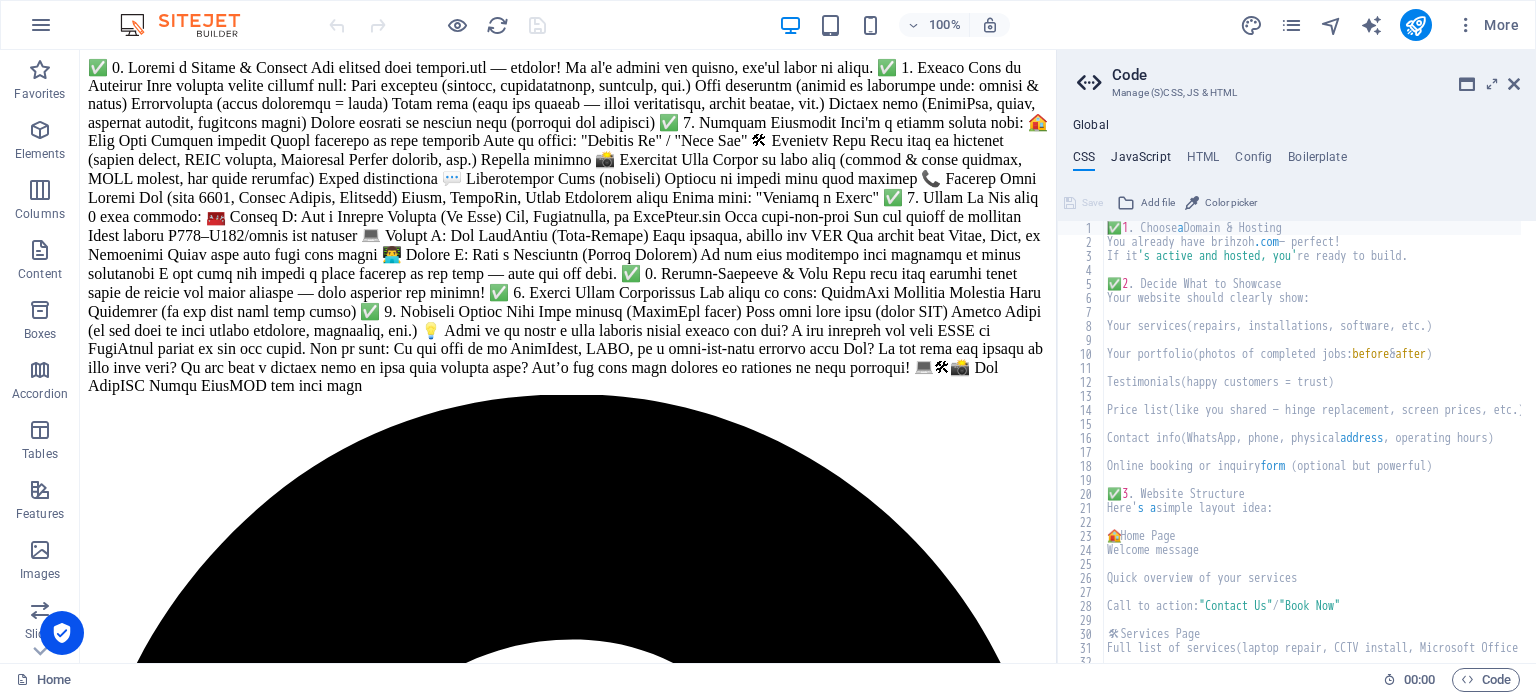 click on "JavaScript" at bounding box center [1140, 161] 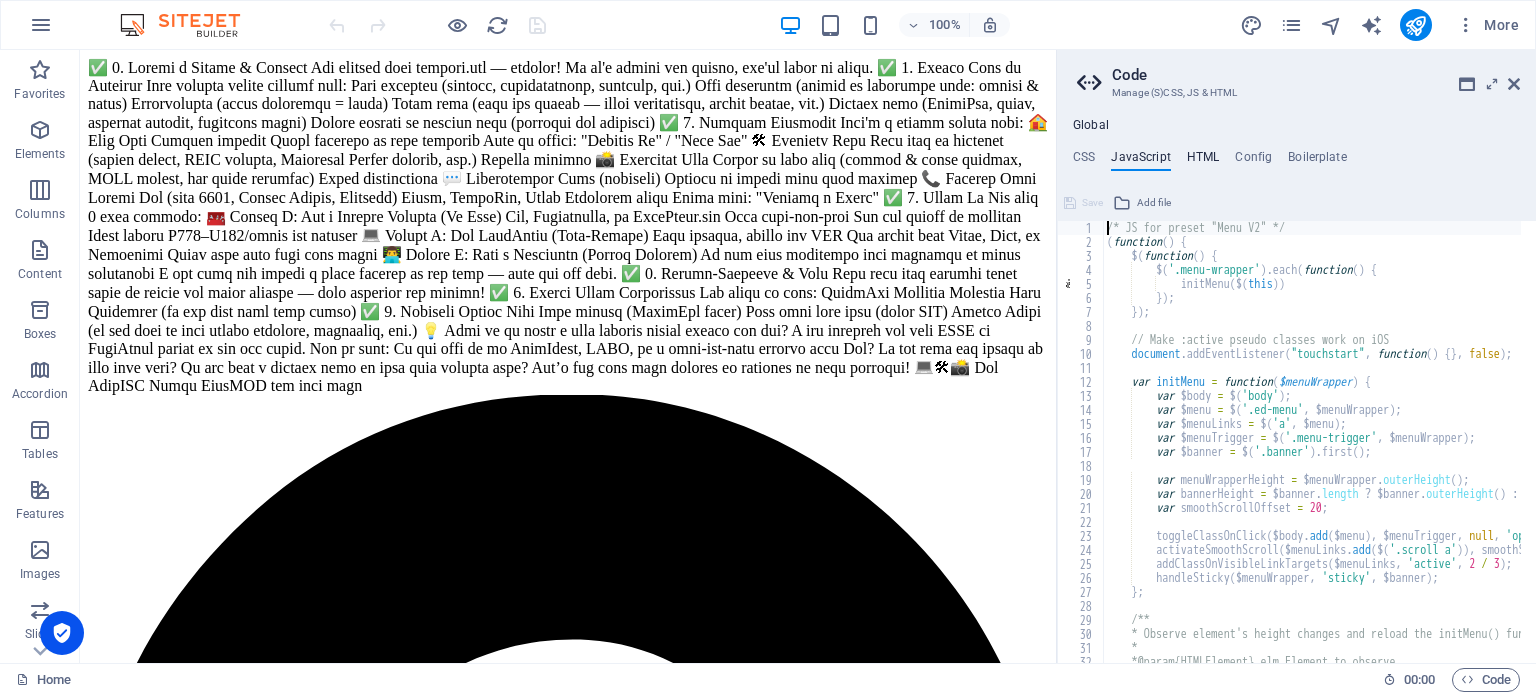 click on "HTML" at bounding box center [1203, 161] 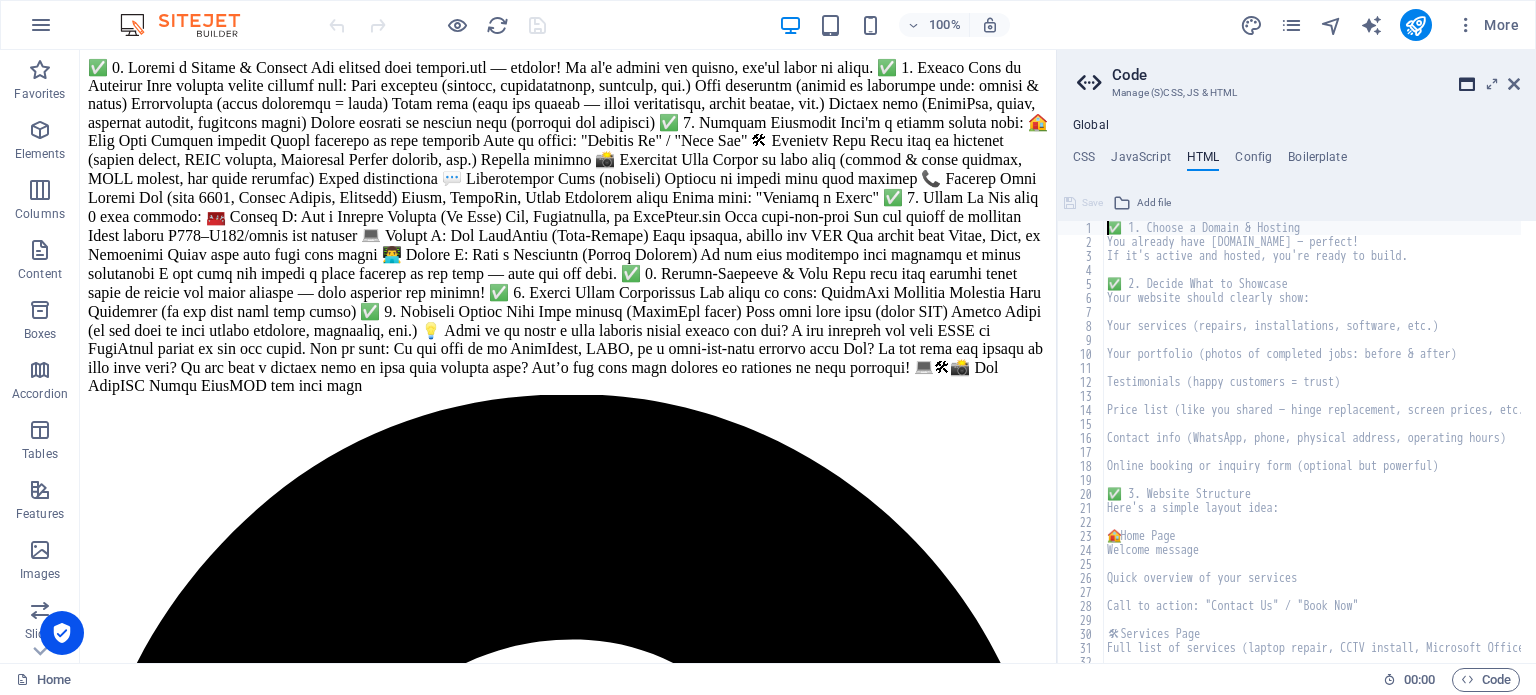 click at bounding box center (1467, 84) 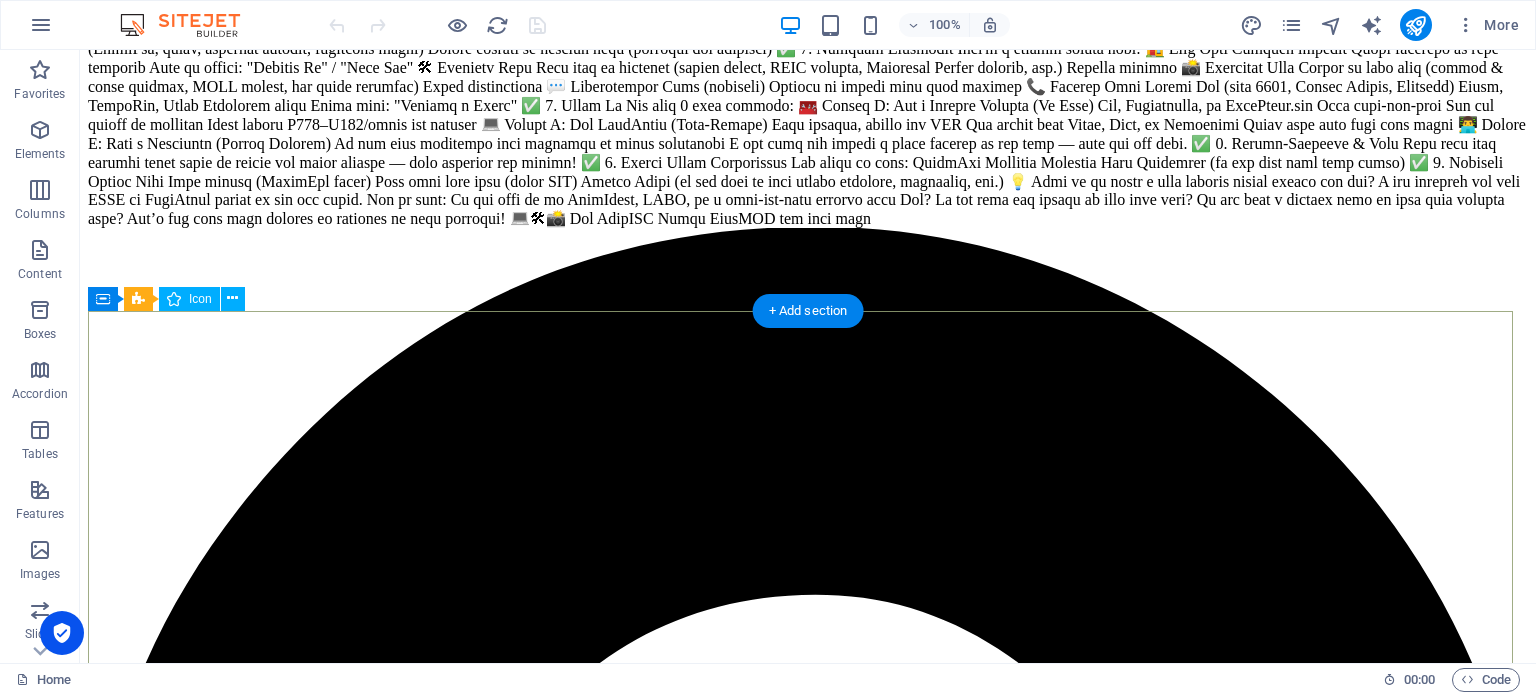 scroll, scrollTop: 0, scrollLeft: 0, axis: both 